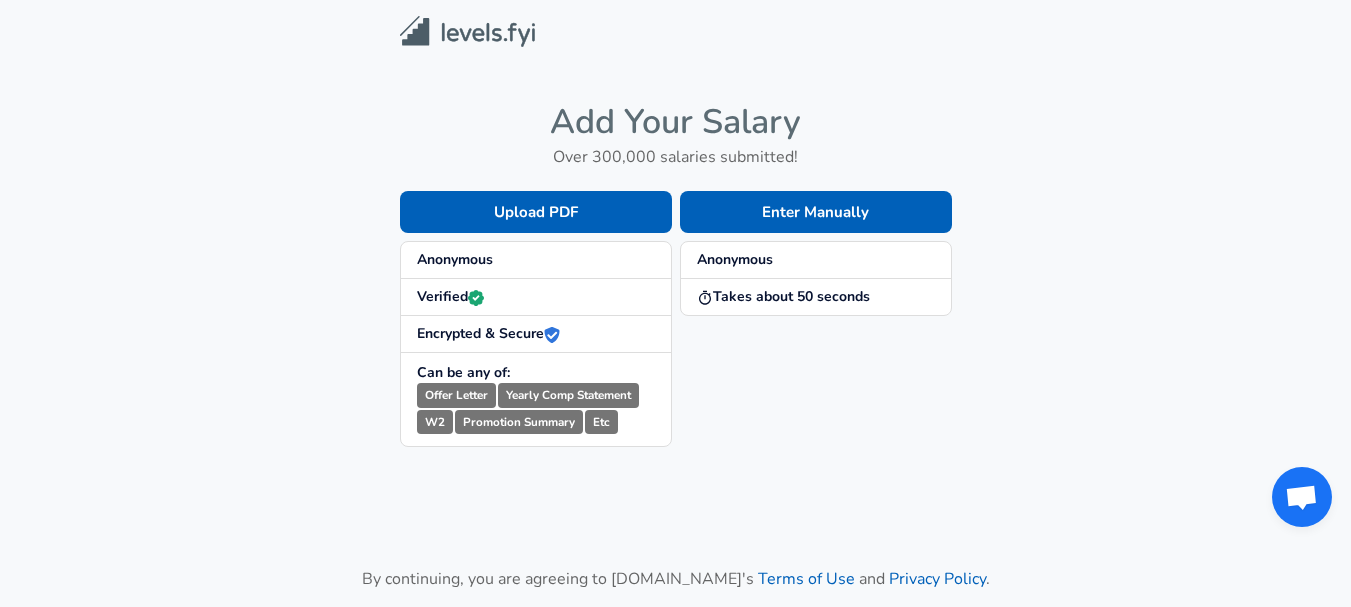 scroll, scrollTop: 0, scrollLeft: 0, axis: both 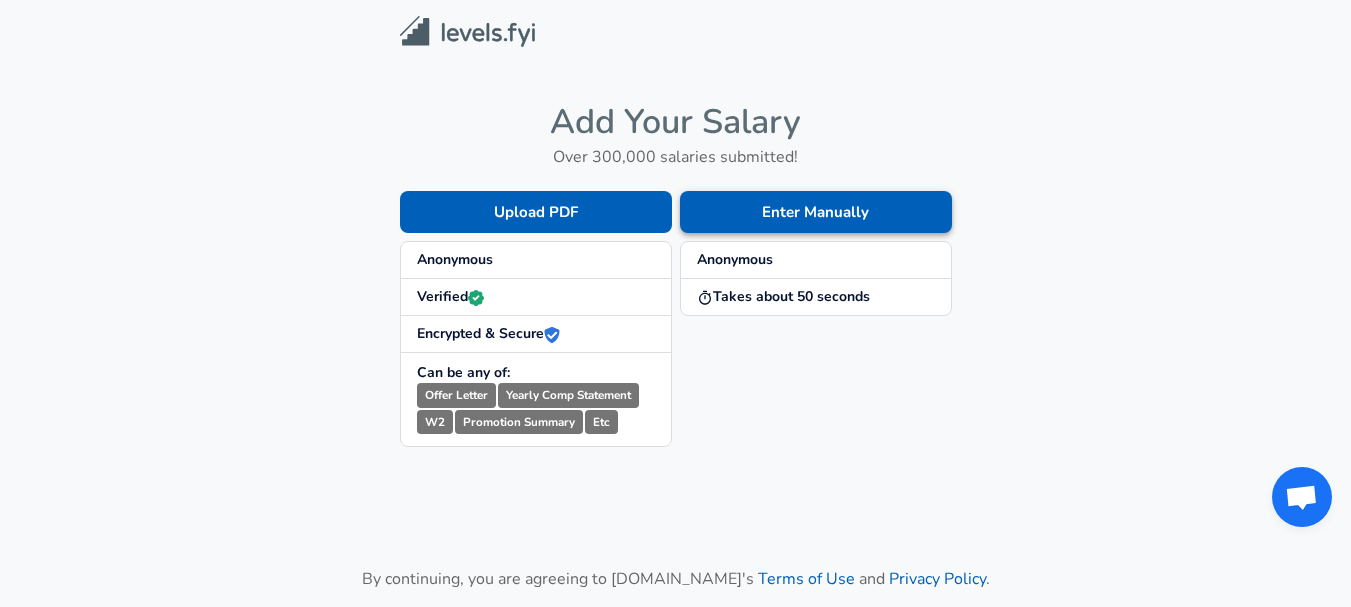click on "Enter Manually" at bounding box center [816, 212] 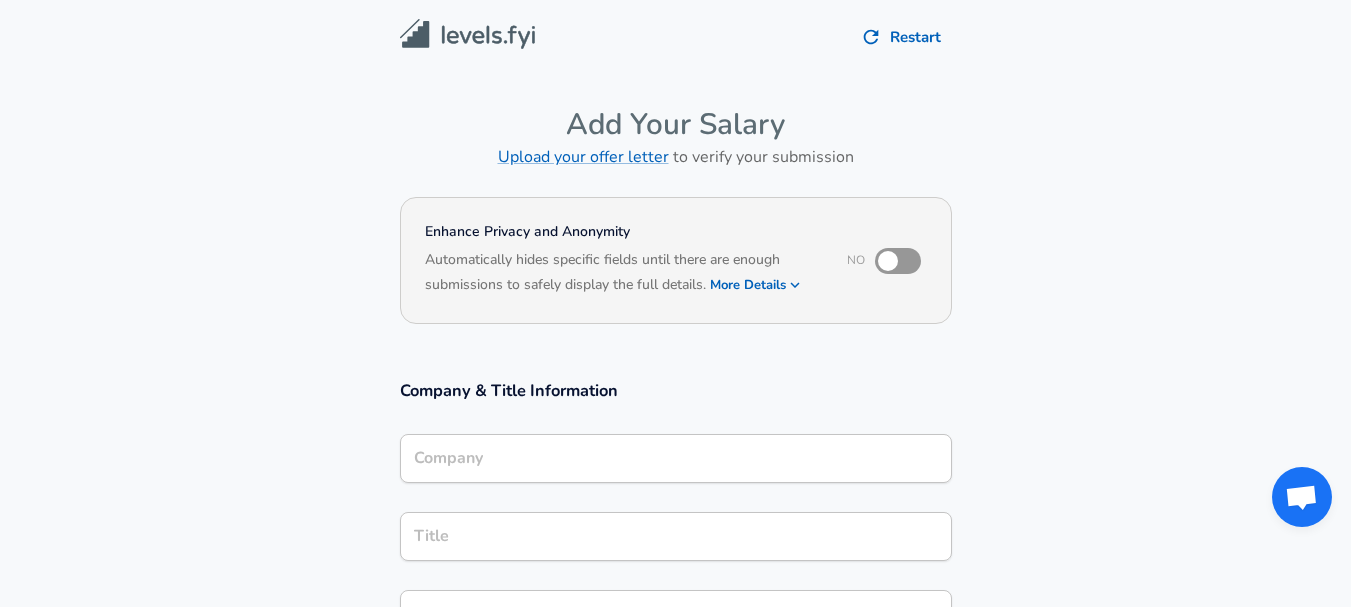 click on "Company" at bounding box center (676, 458) 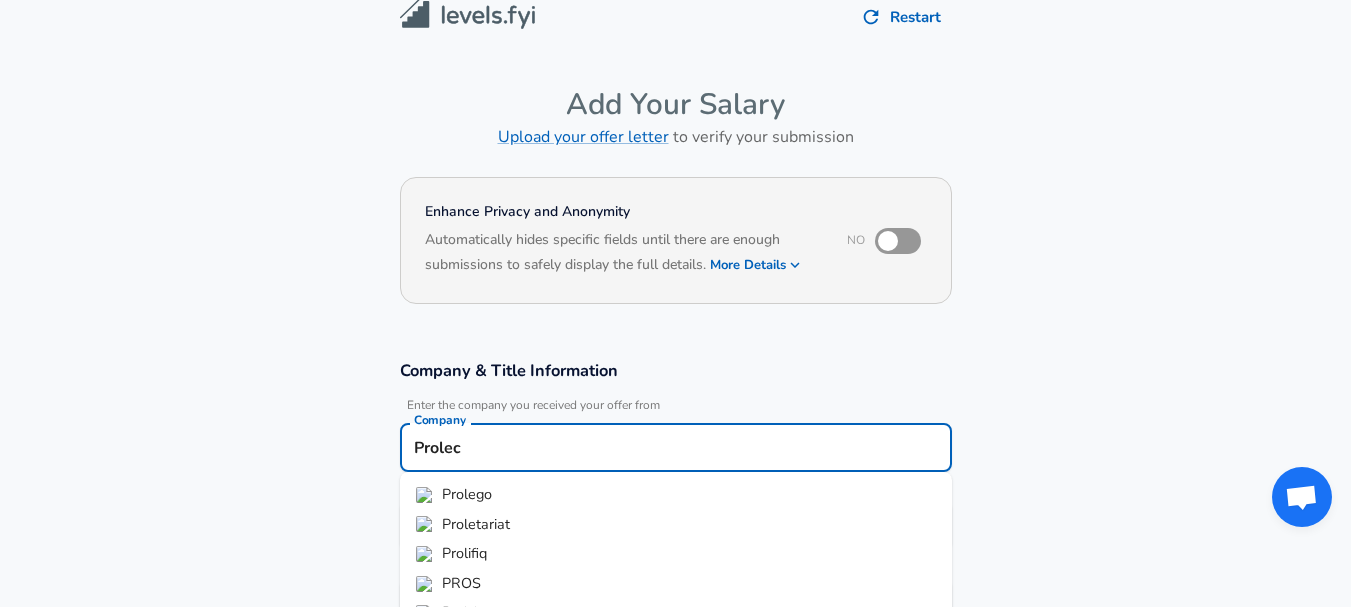 type on "Prolec" 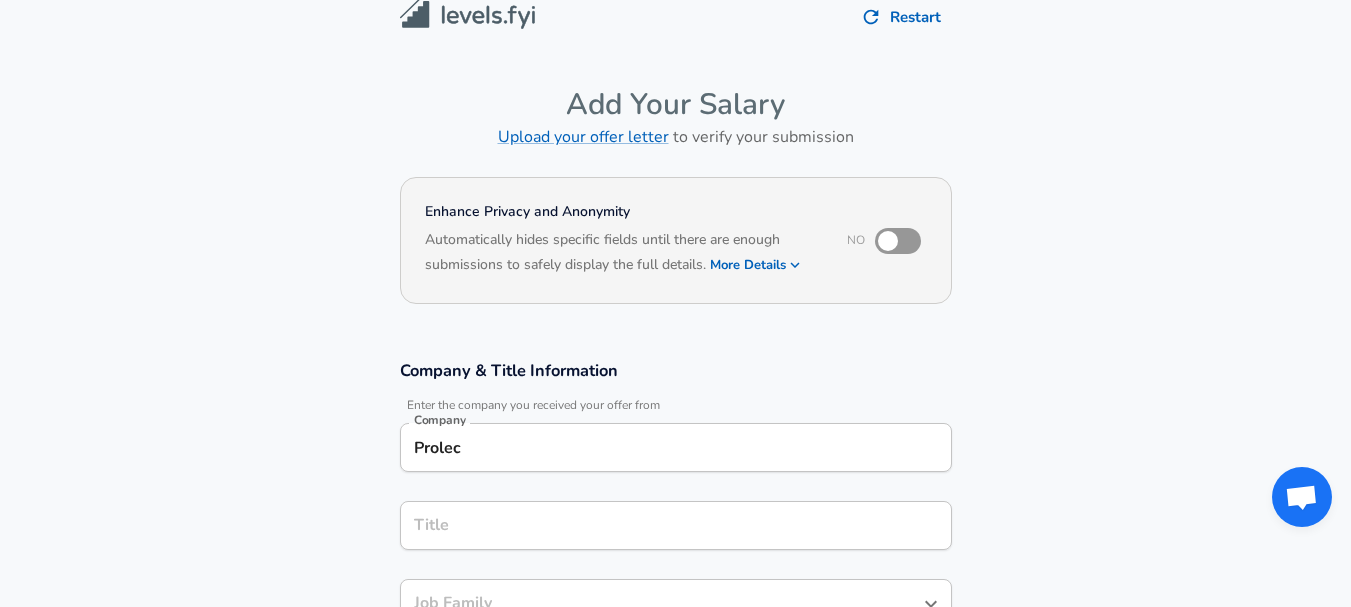 click on "Company & Title Information   Enter the company you received your offer from Company Prolec Company Title Title Job Family Job Family Specialization Specialization Level Level" at bounding box center [675, 543] 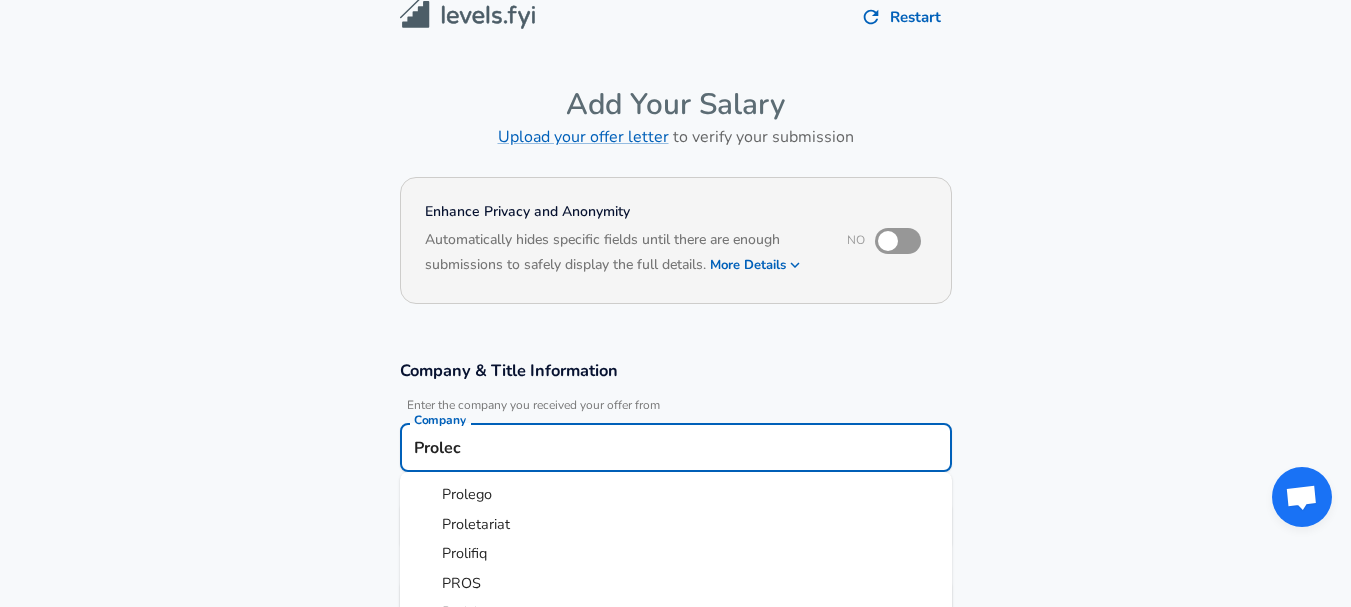 drag, startPoint x: 334, startPoint y: 423, endPoint x: 51, endPoint y: 403, distance: 283.70584 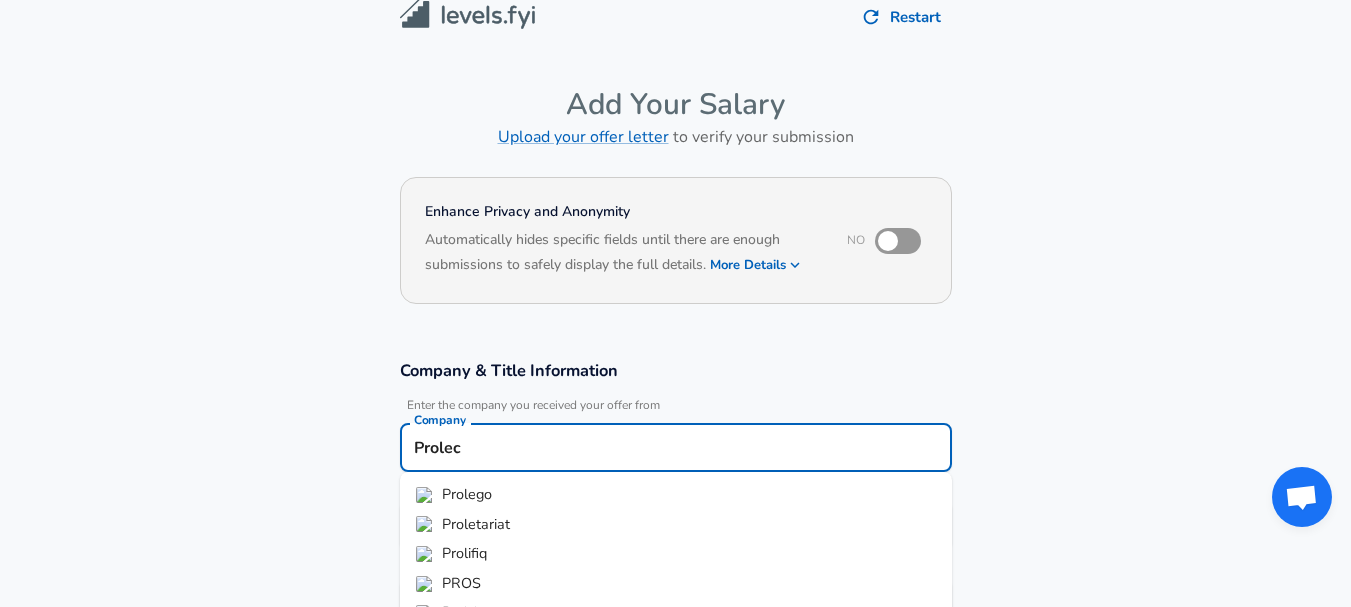 click on "Company & Title Information   Enter the company you received your offer from Company Prolec Company Prolego Proletariat Prolifiq PROS Prolific Prologis Prolifics Probo Propy Prove Prolec Title Title Job Family Job Family Specialization Specialization Level Level" at bounding box center (675, 543) 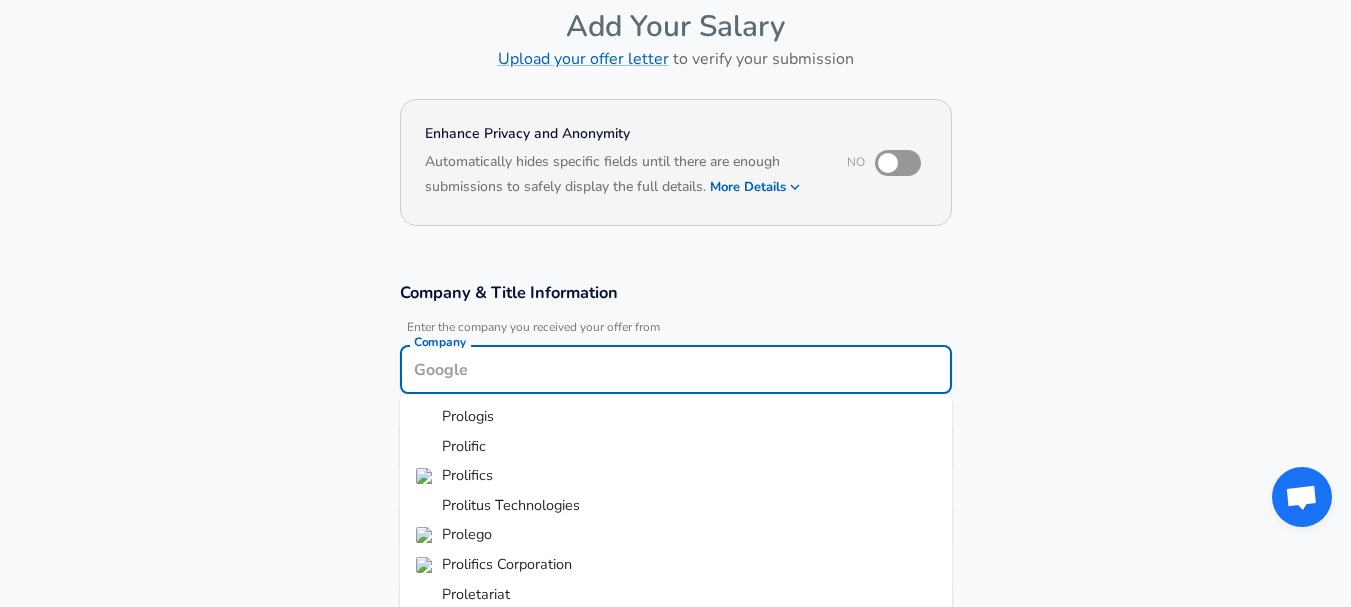 scroll, scrollTop: 320, scrollLeft: 0, axis: vertical 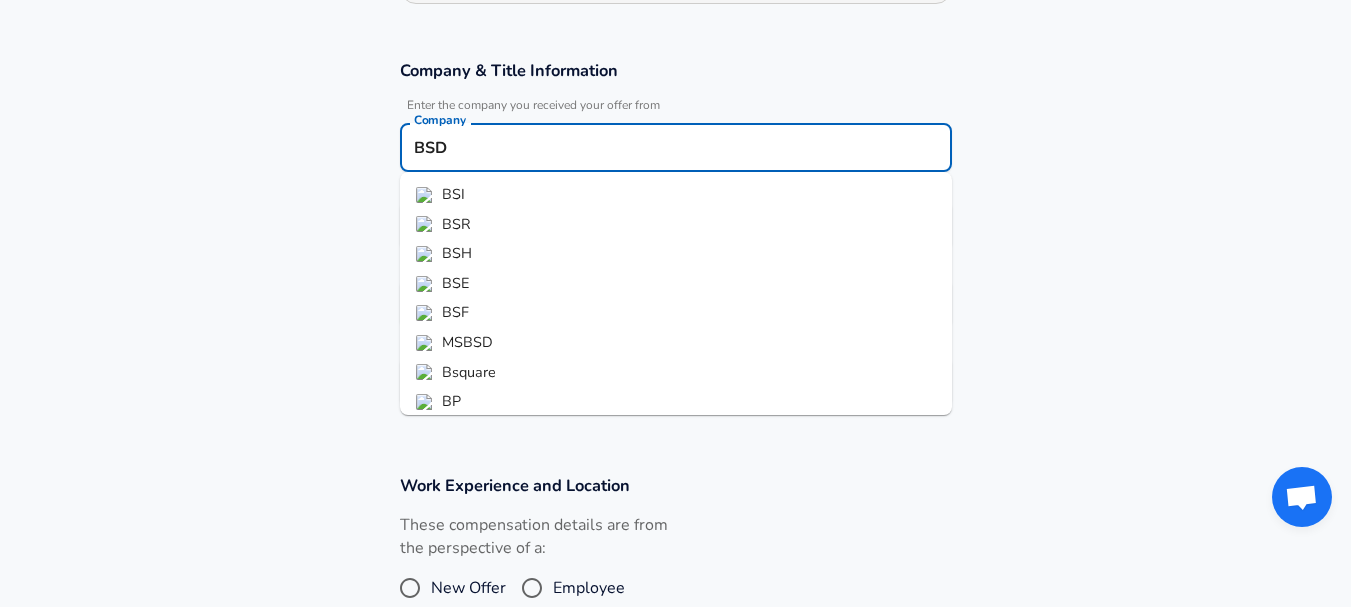 click on "BSI BSR BSH BSE BSF MSBSD Bsquare BP B9 BT BSD" at bounding box center [676, 293] 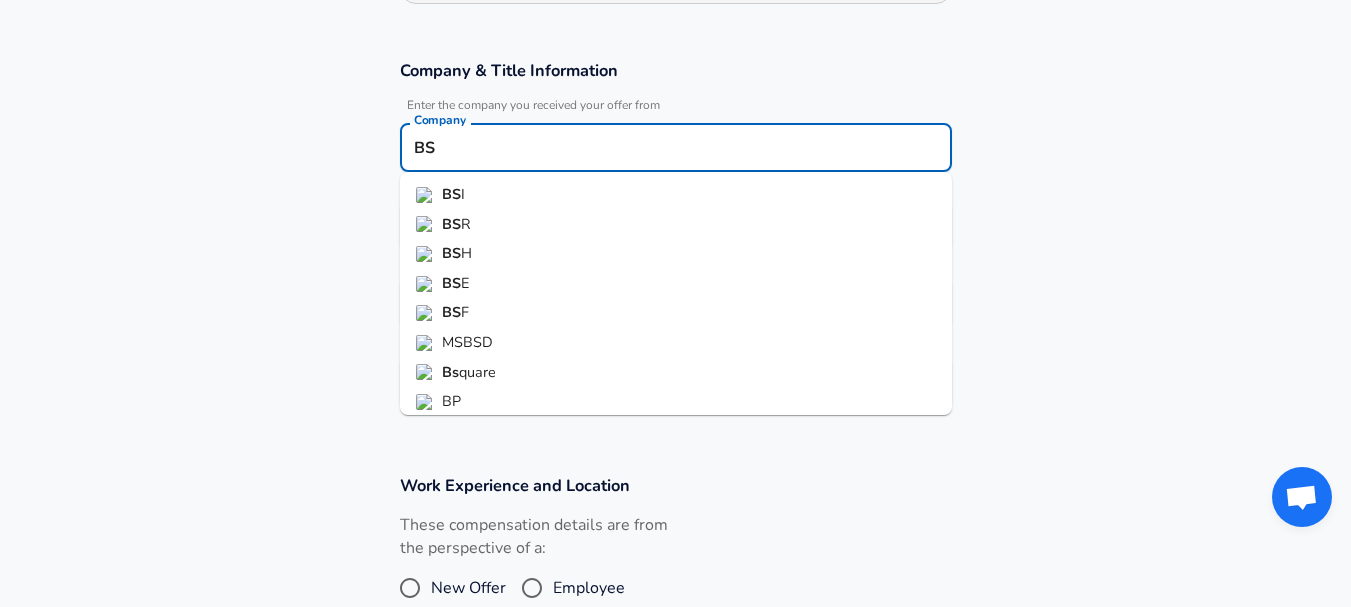 type on "B" 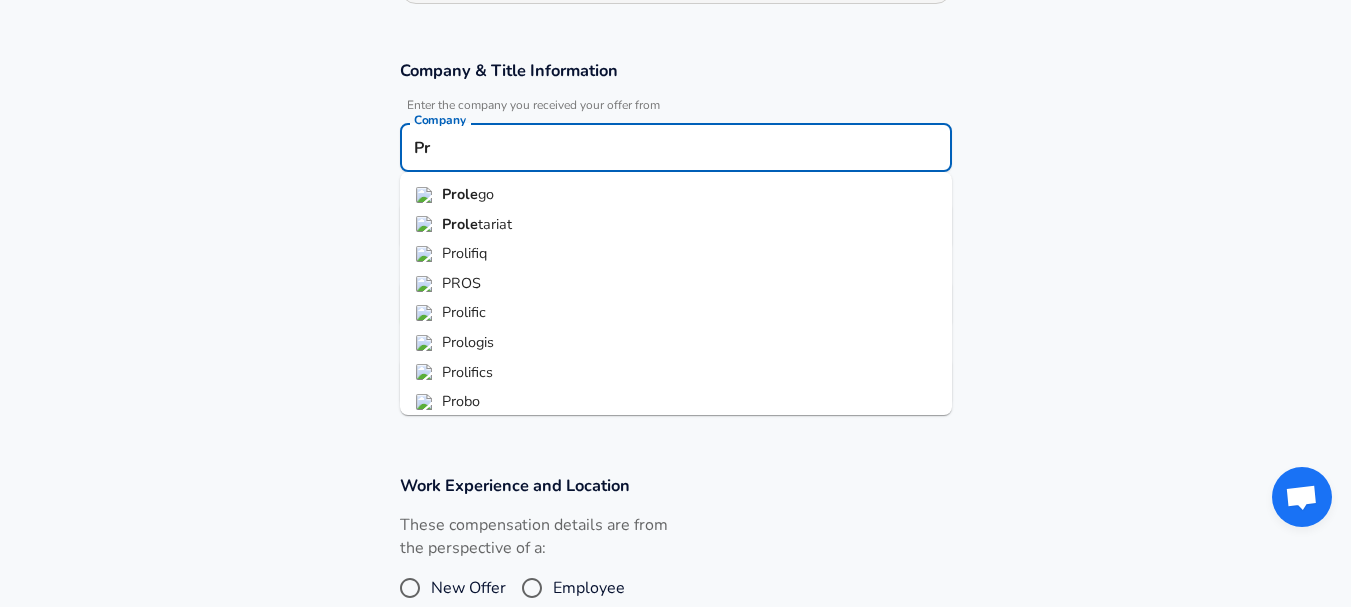 type on "P" 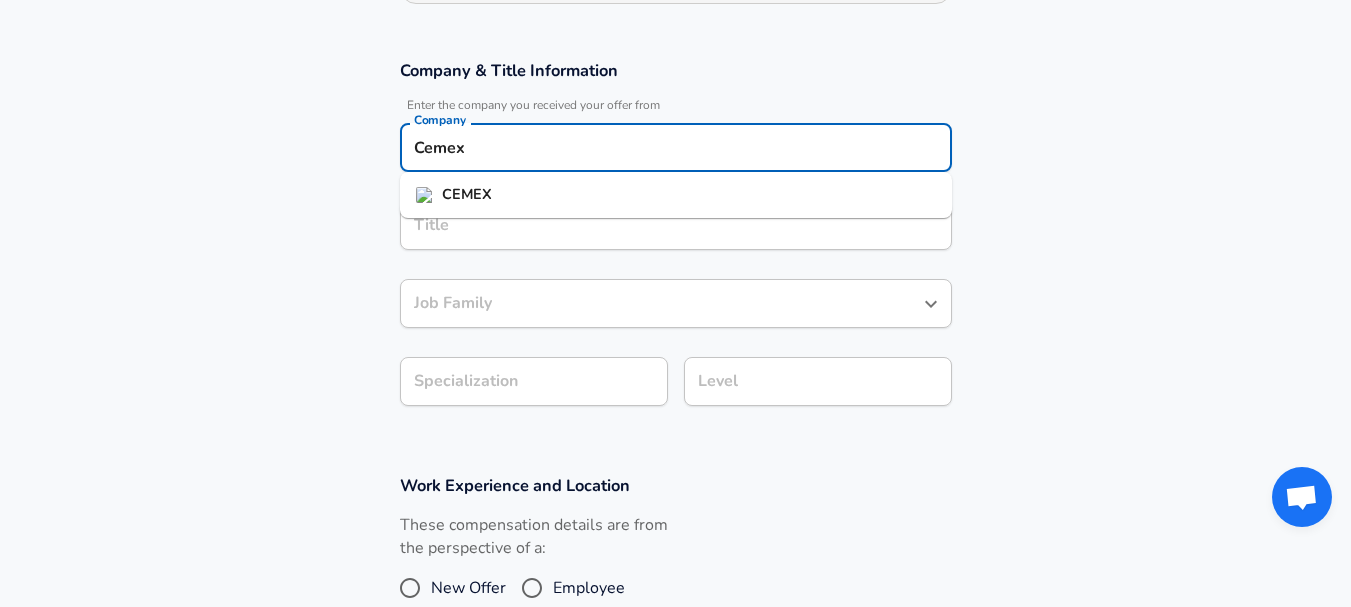 click on "CEMEX" at bounding box center [467, 194] 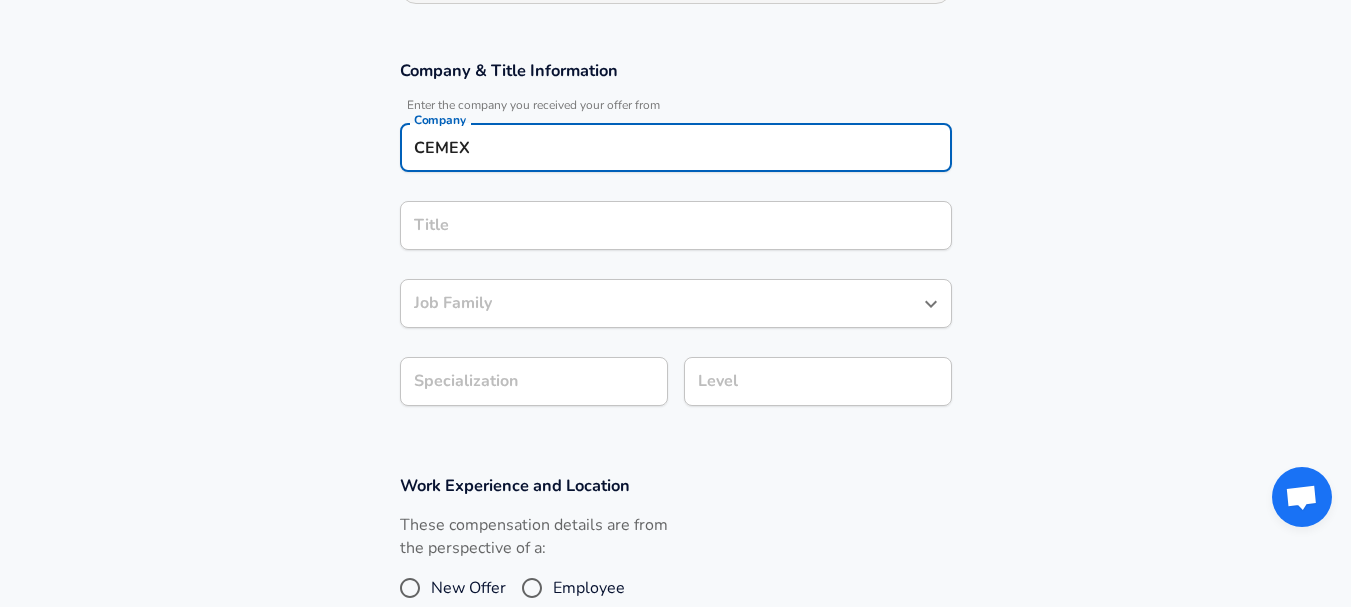 type on "CEMEX" 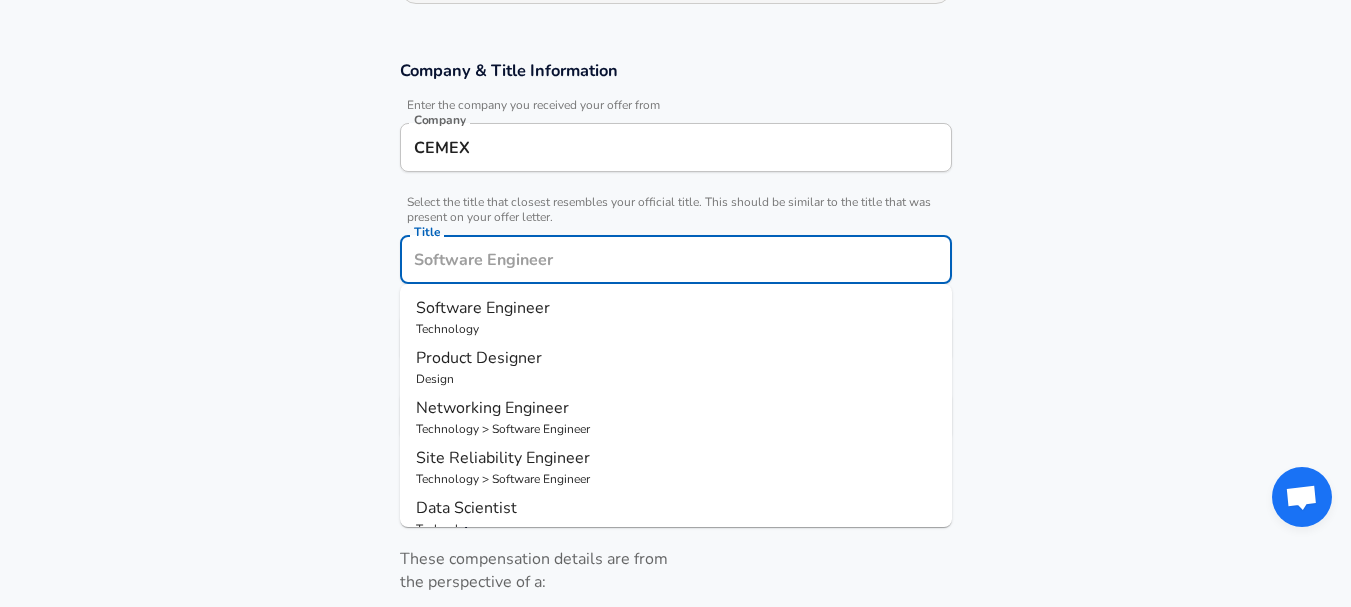scroll, scrollTop: 360, scrollLeft: 0, axis: vertical 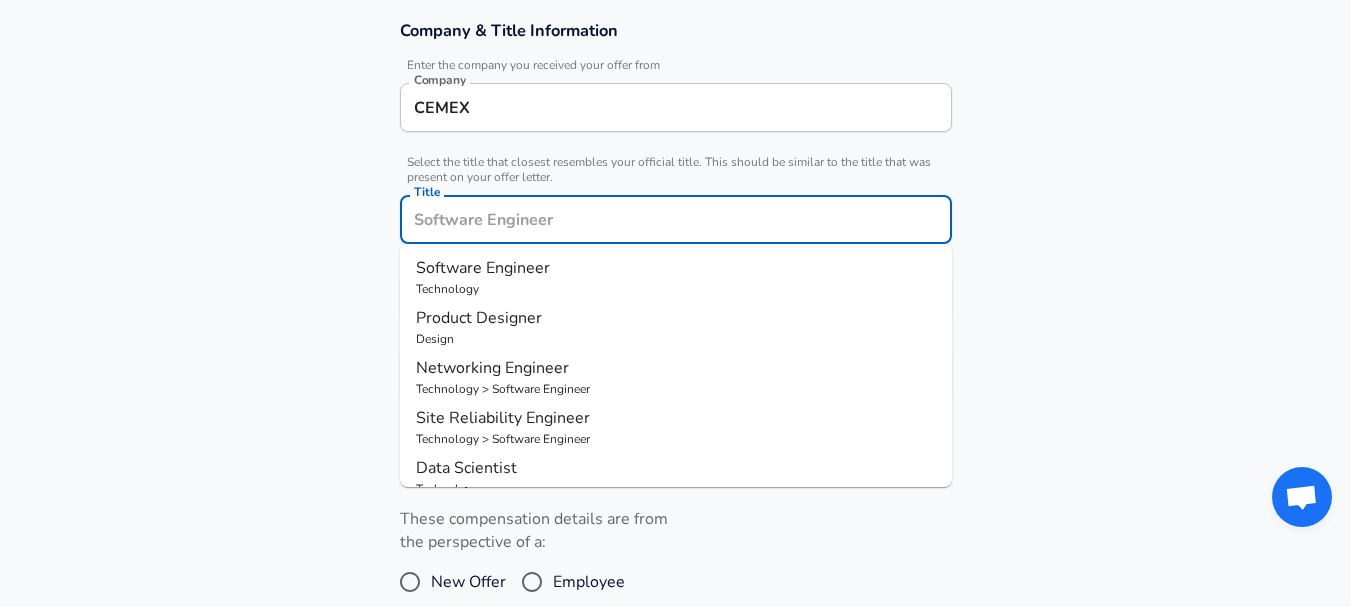 click on "Title" at bounding box center [676, 219] 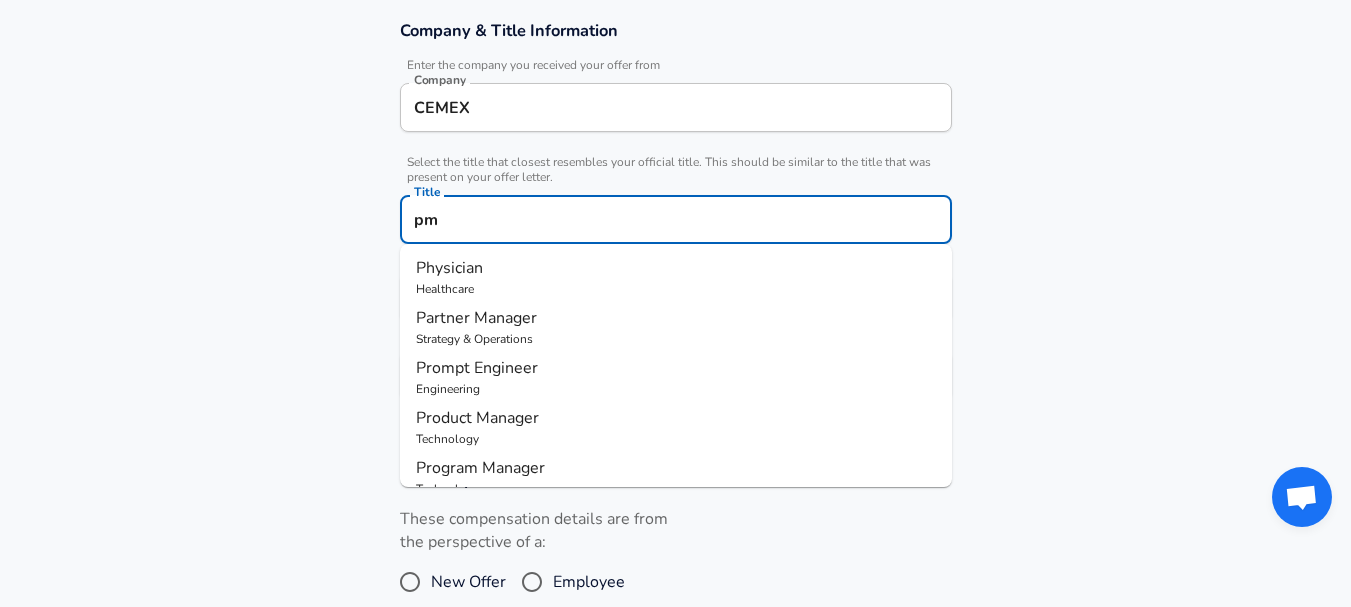 type on "p" 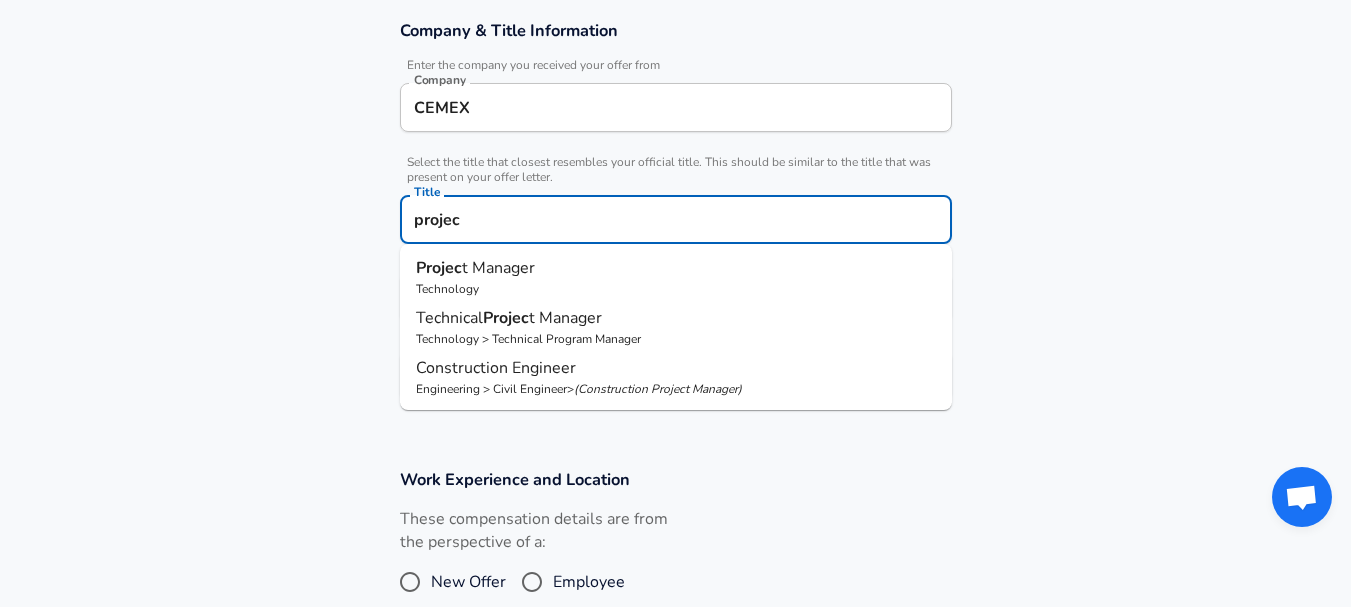 click on "Technology" at bounding box center (676, 289) 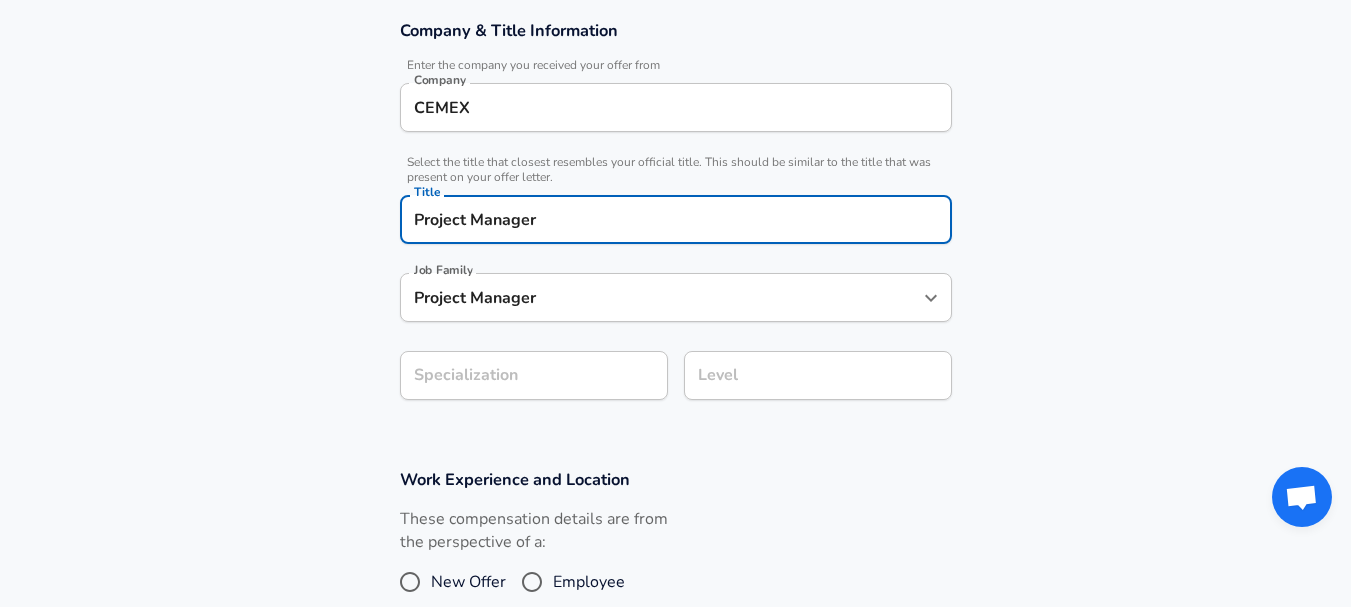 type on "Project Manager" 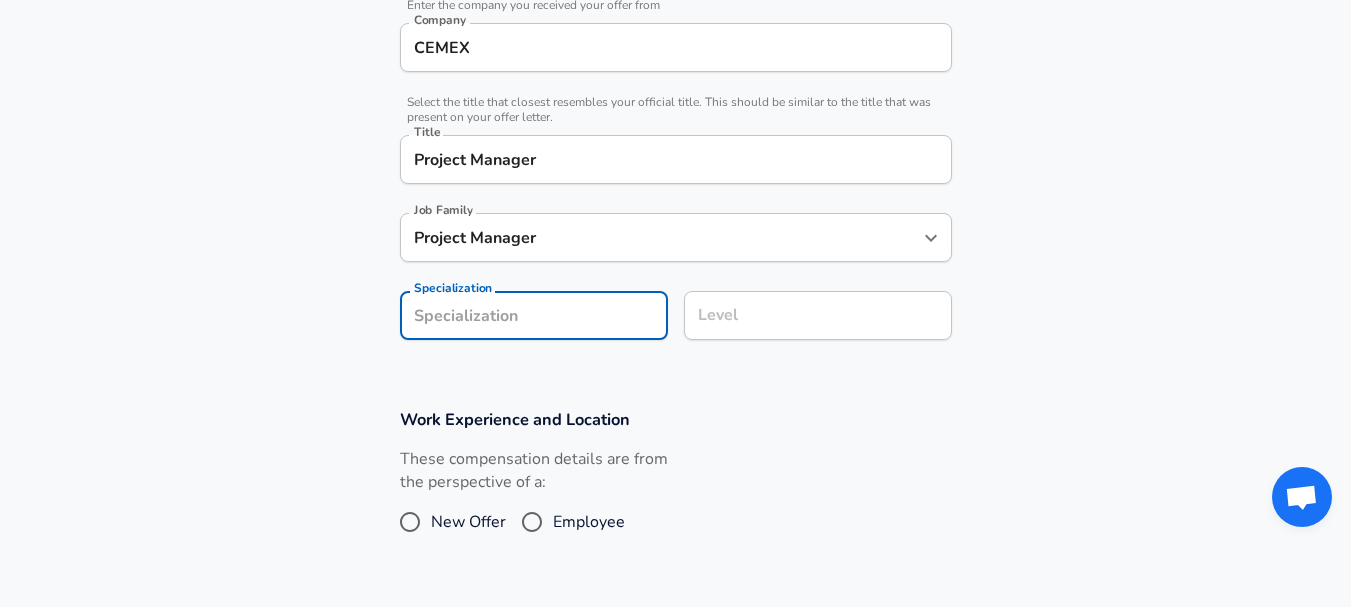 click on "Specialization" at bounding box center (534, 315) 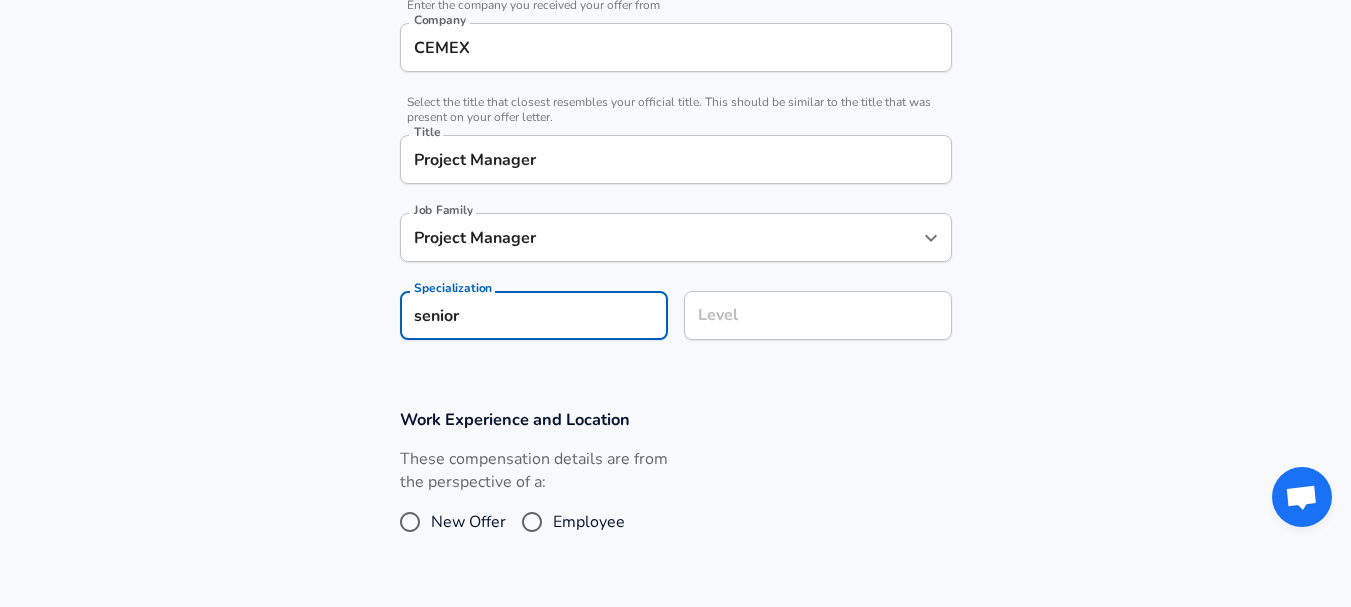 click on "Level" at bounding box center [818, 315] 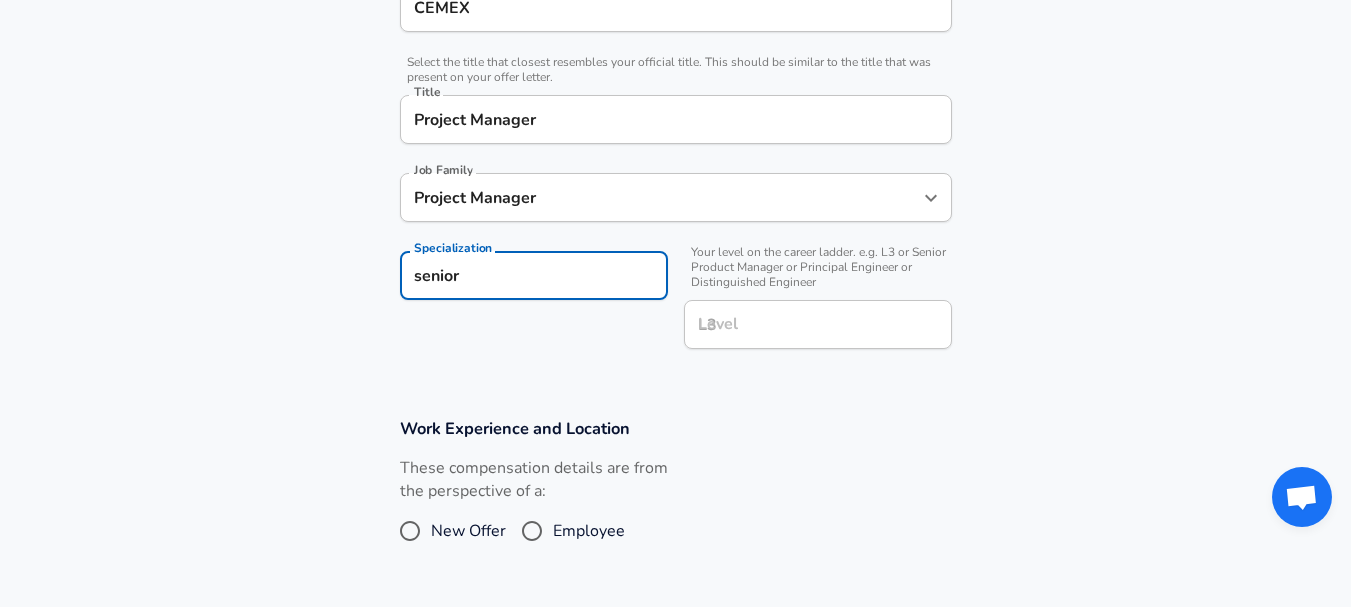 drag, startPoint x: 470, startPoint y: 278, endPoint x: 356, endPoint y: 272, distance: 114.15778 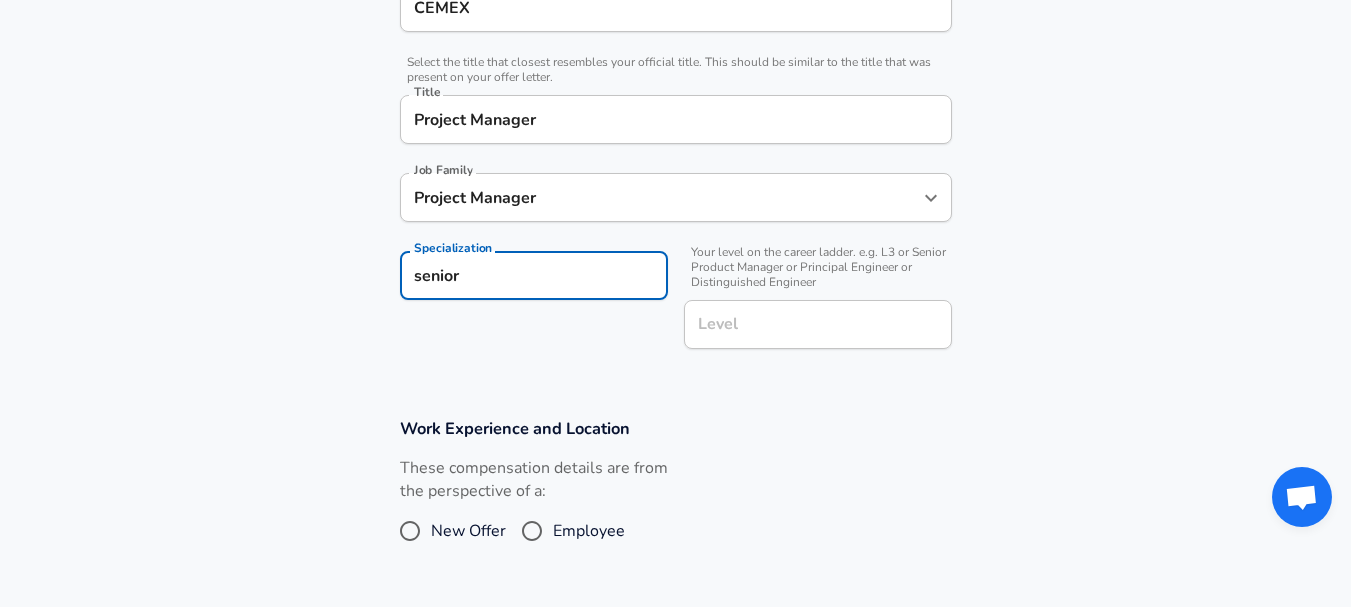 click on "Company & Title Information   Enter the company you received your offer from Company CEMEX Company   Select the title that closest resembles your official title. This should be similar to the title that was present on your offer letter. Title Project Manager Title Job Family Project Manager Job Family Specialization senior Specialization   Your level on the career ladder. e.g. L3 or Senior Product Manager or Principal Engineer or Distinguished Engineer Level Level" at bounding box center (675, 145) 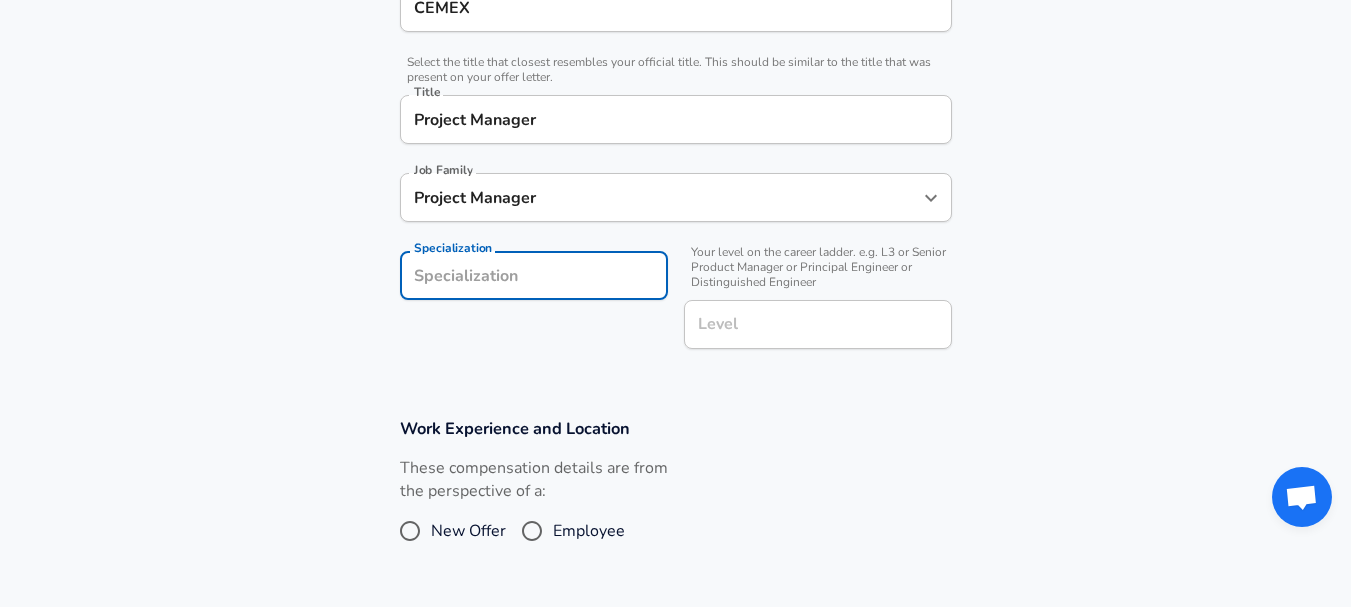 click on "Level" at bounding box center [818, 324] 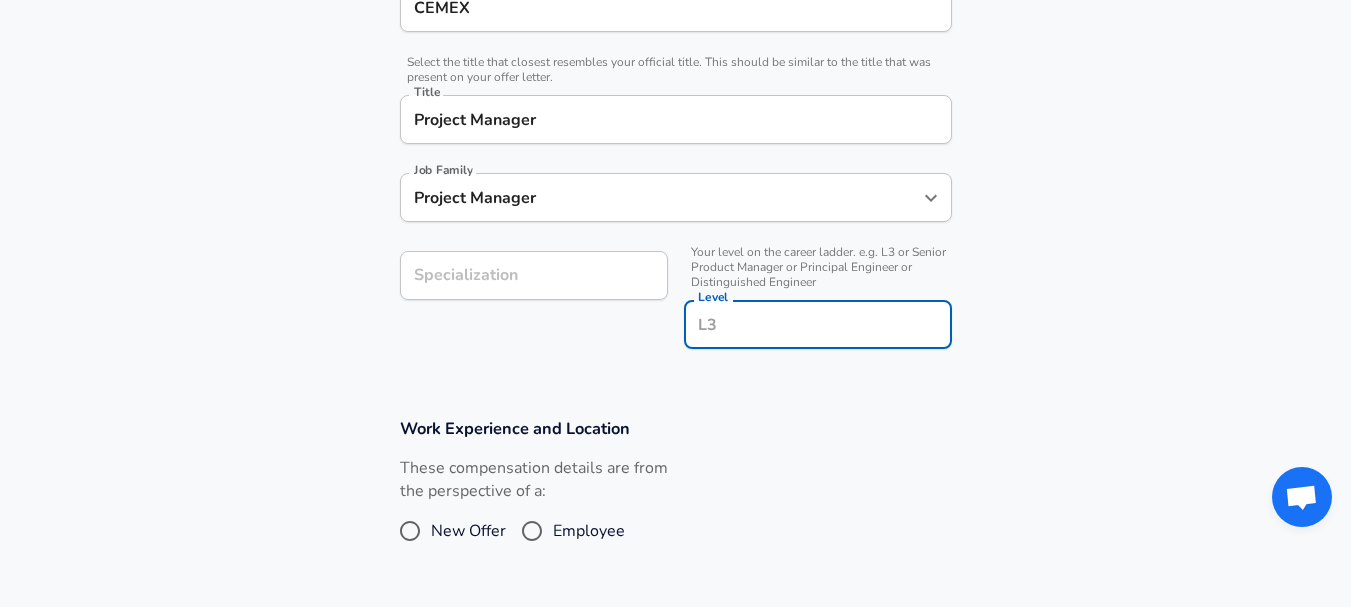 paste on "senior" 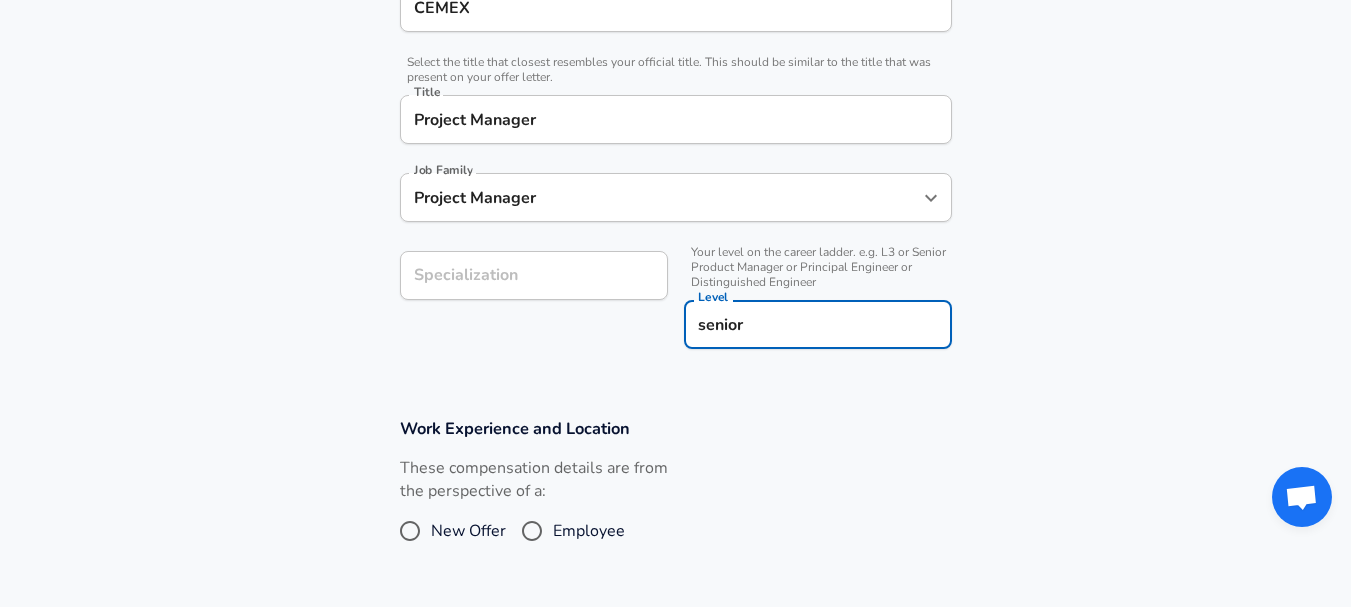 type on "senior" 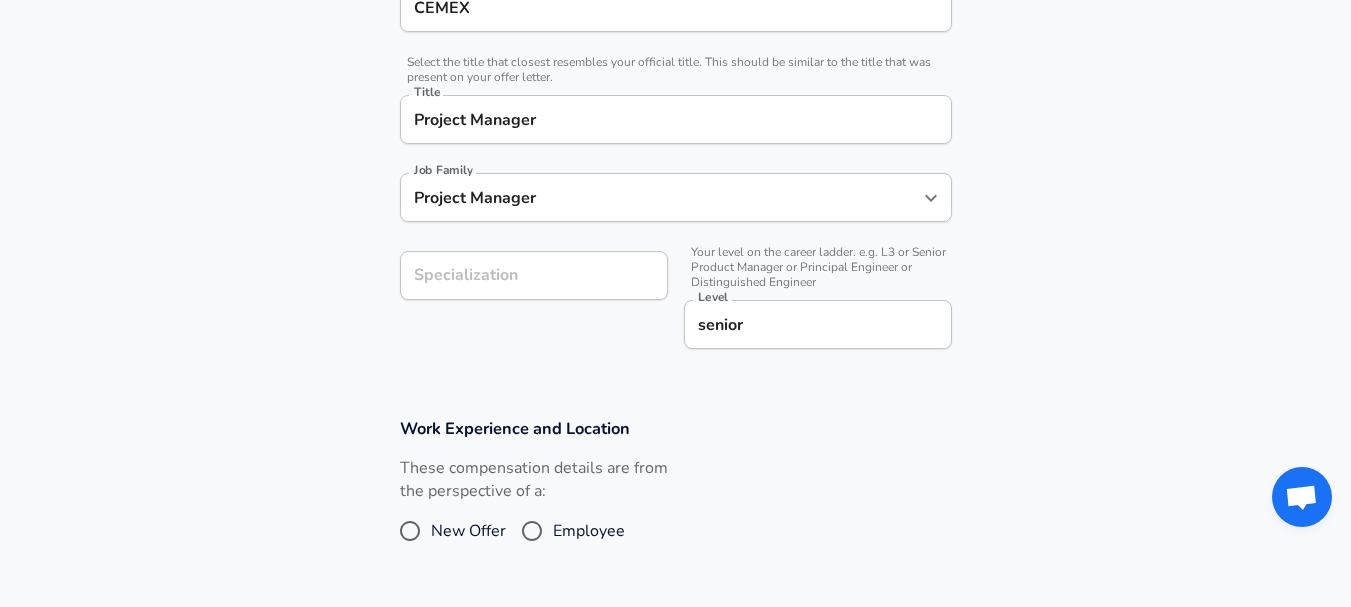 click on "Work Experience and Location These compensation details are from the perspective of a: New Offer Employee" at bounding box center (675, 494) 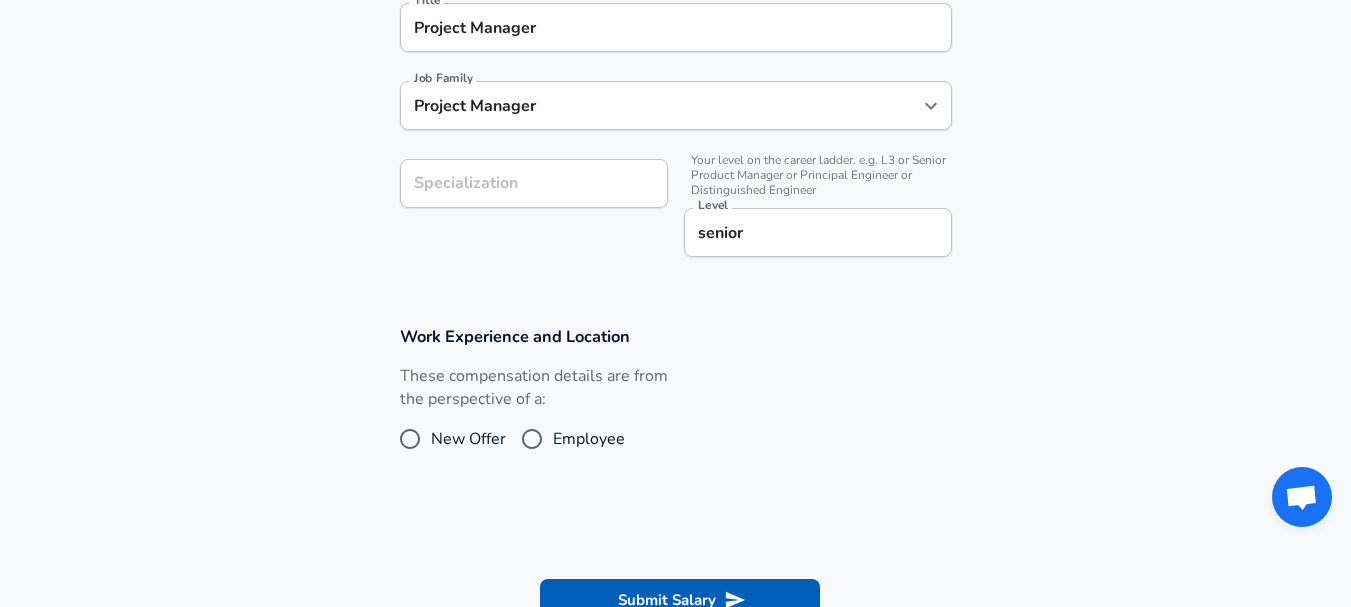 scroll, scrollTop: 660, scrollLeft: 0, axis: vertical 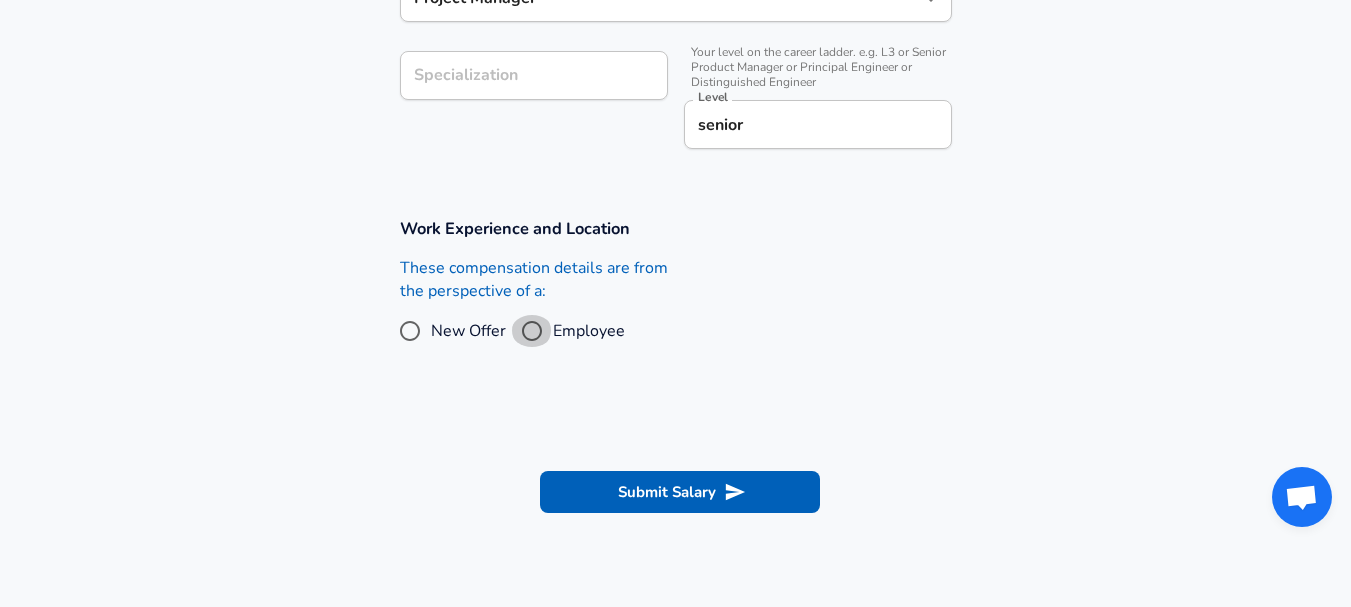 click on "Employee" at bounding box center [532, 331] 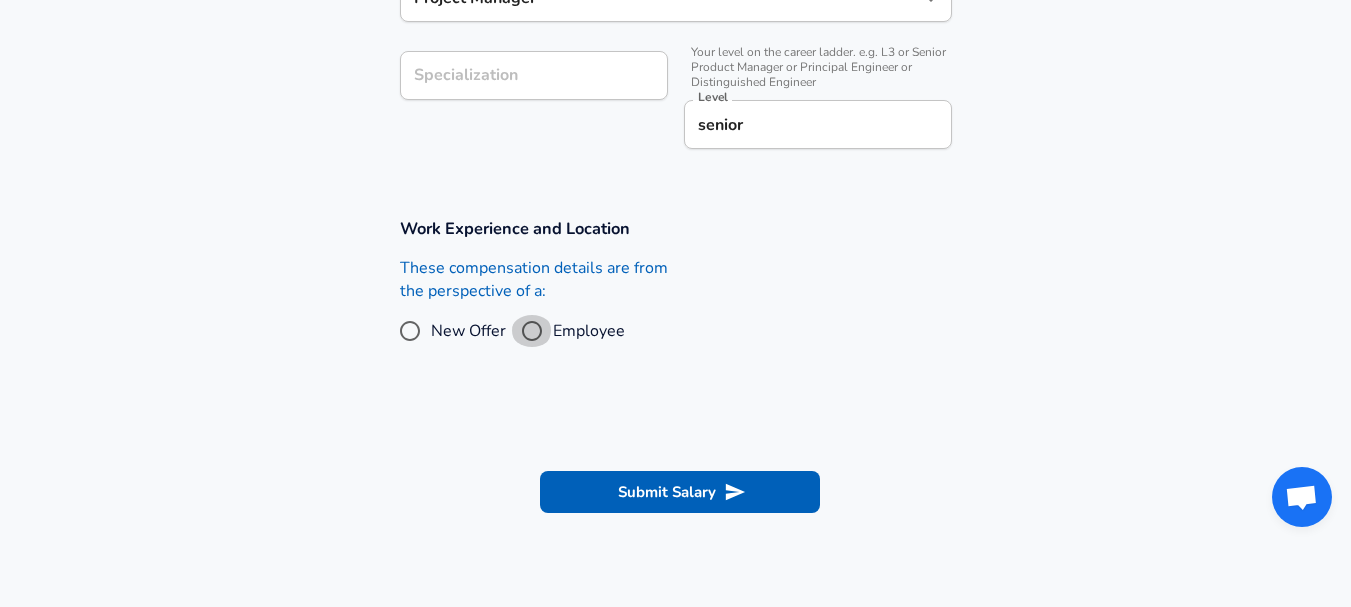 radio on "true" 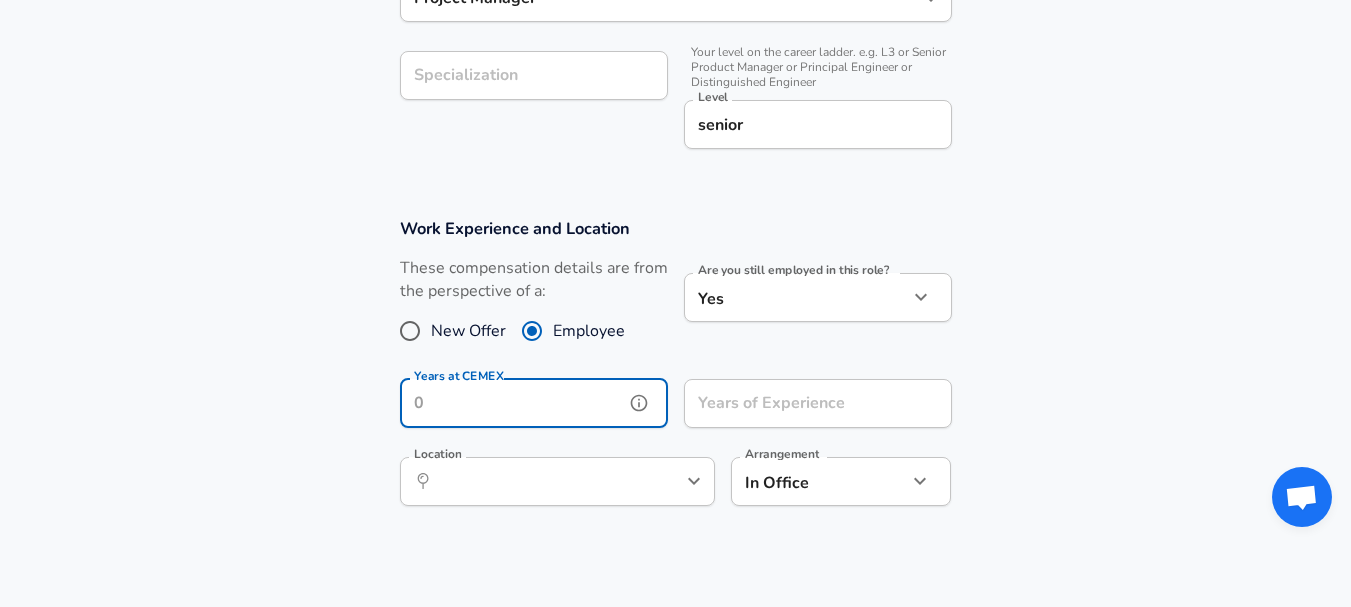click on "Years at CEMEX" at bounding box center [512, 403] 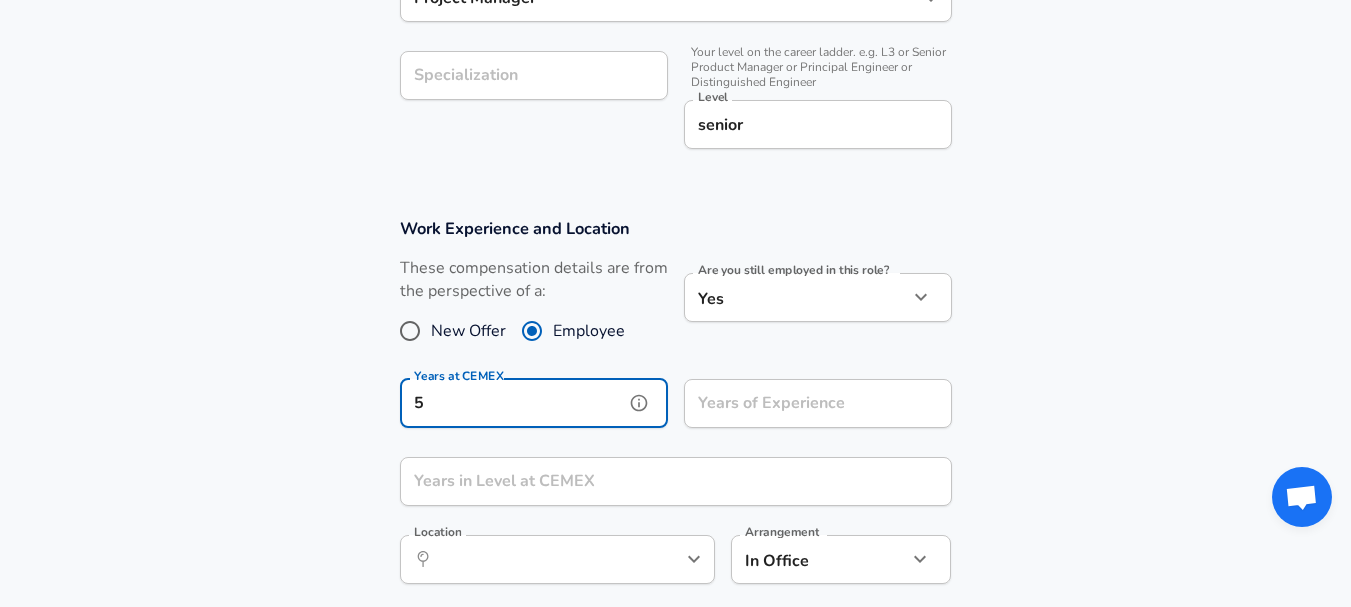 type on "5" 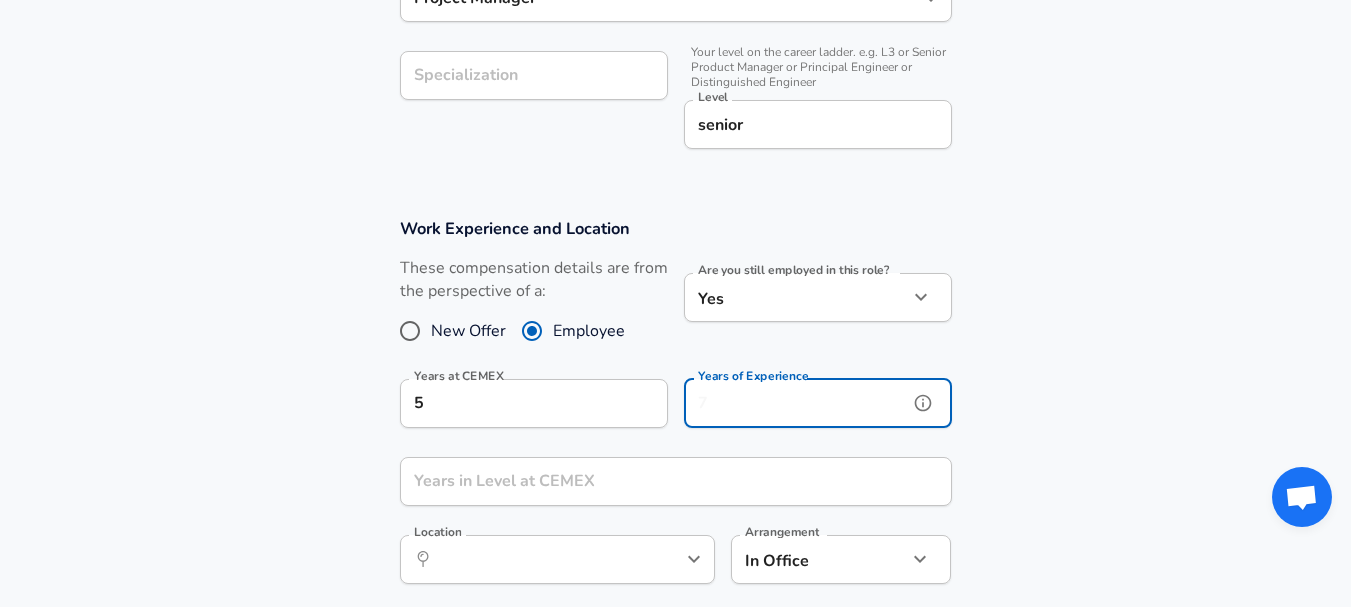 click on "Years of Experience" at bounding box center (796, 403) 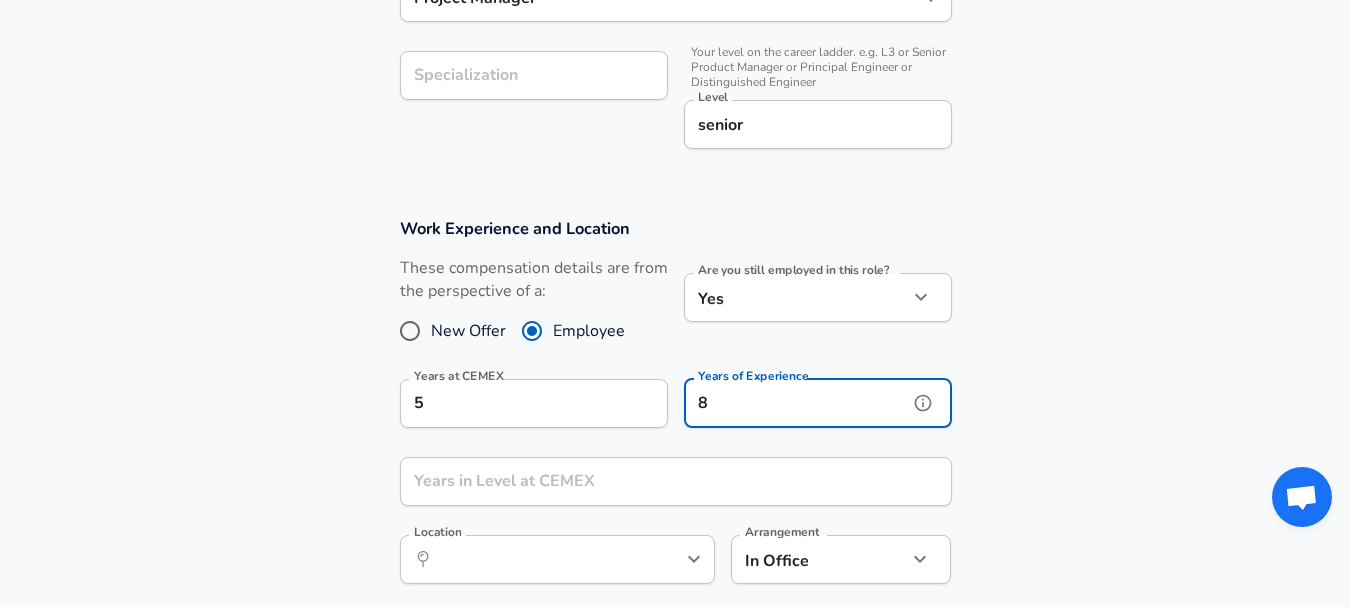 type on "8" 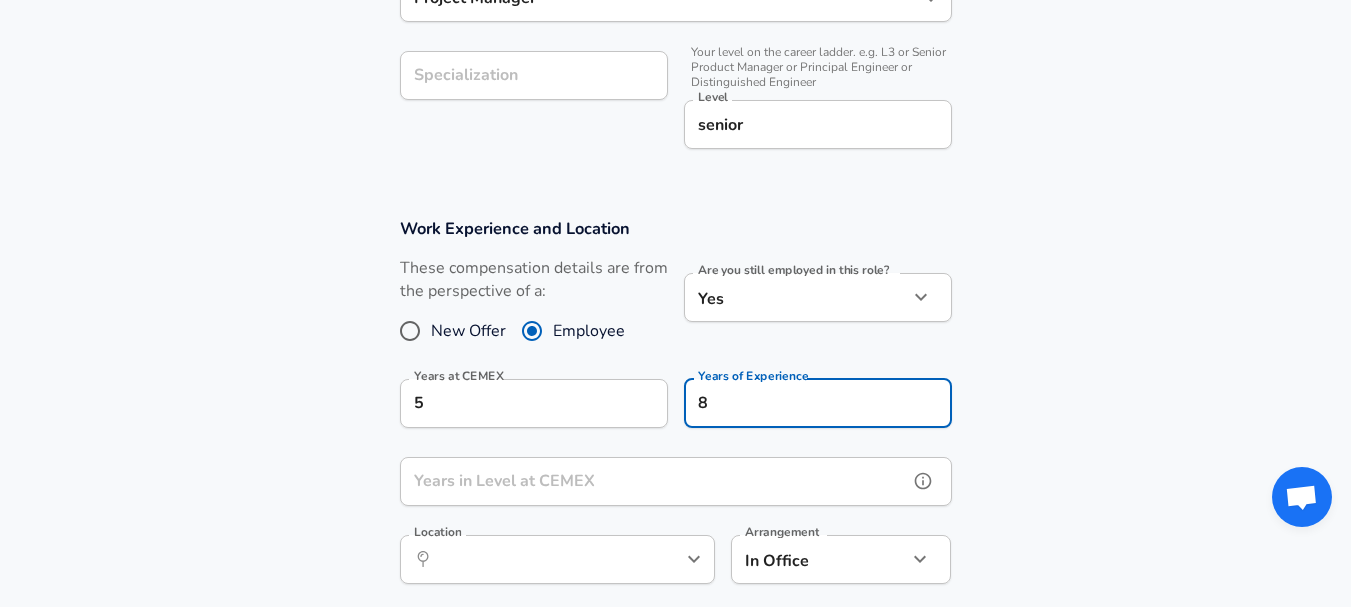 click on "Years in Level at CEMEX" at bounding box center [654, 481] 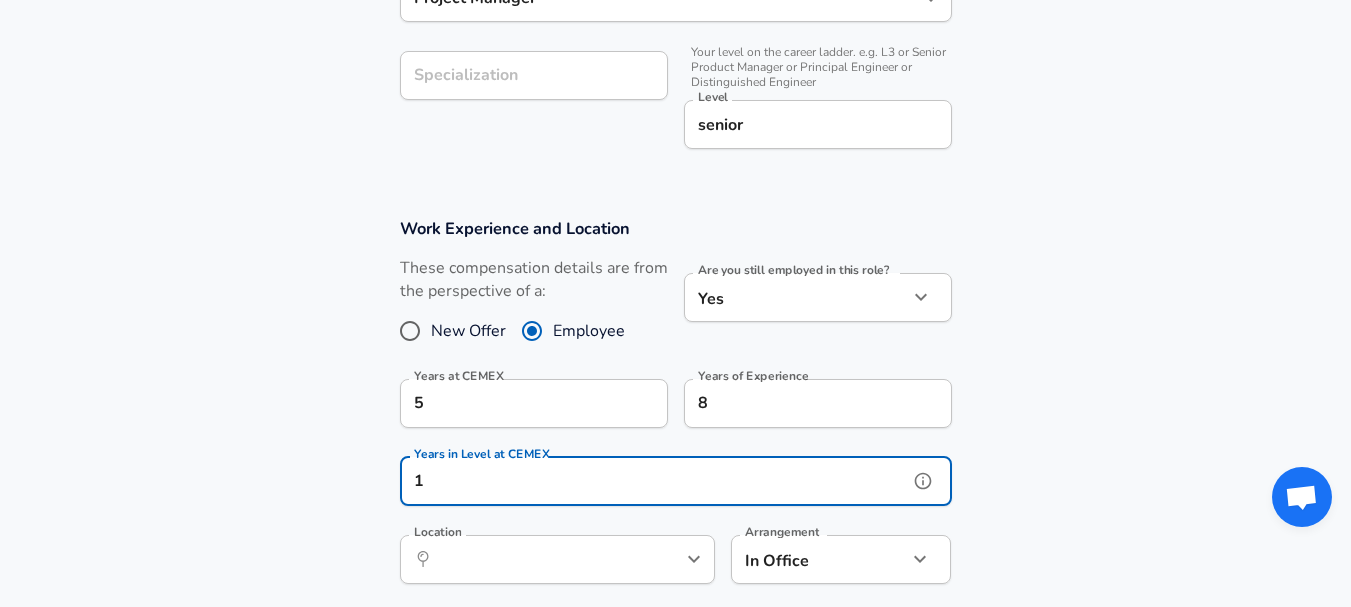 scroll, scrollTop: 1, scrollLeft: 0, axis: vertical 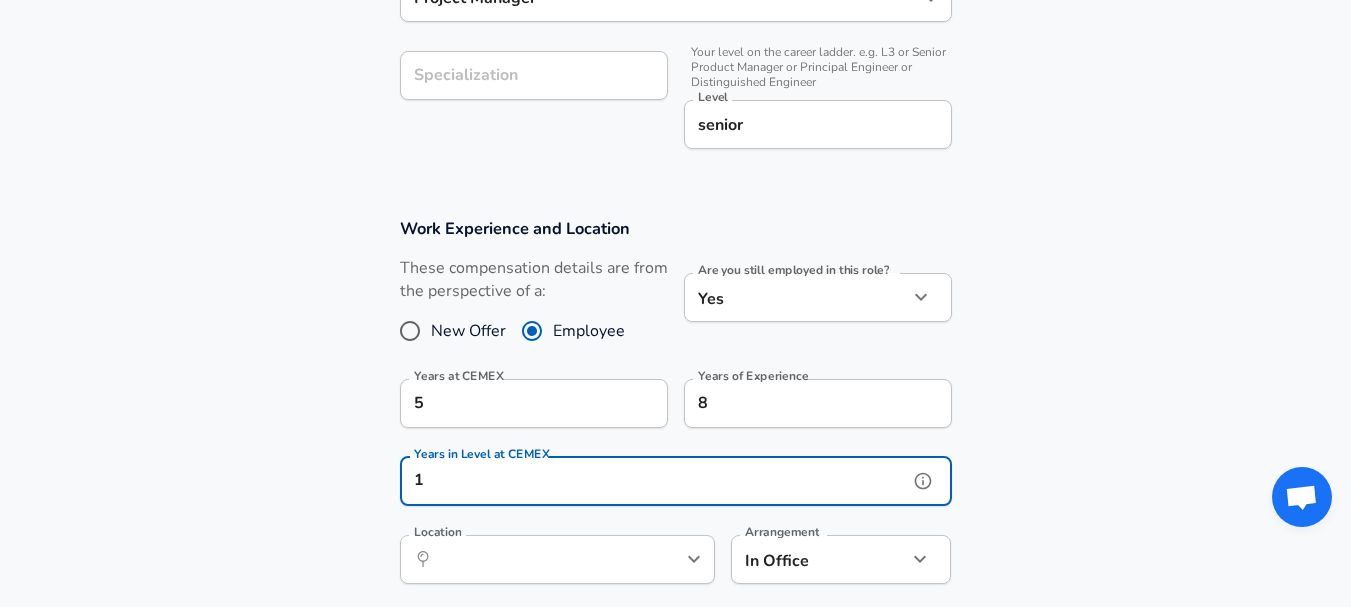 type on "1" 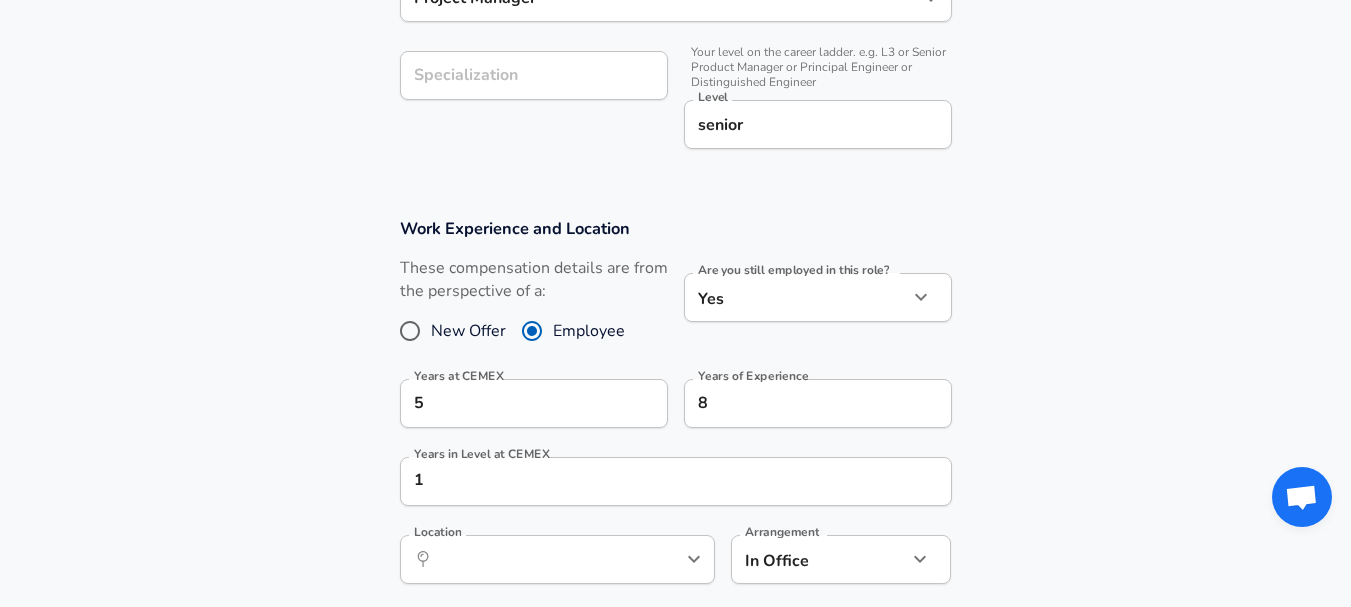 scroll, scrollTop: 0, scrollLeft: 0, axis: both 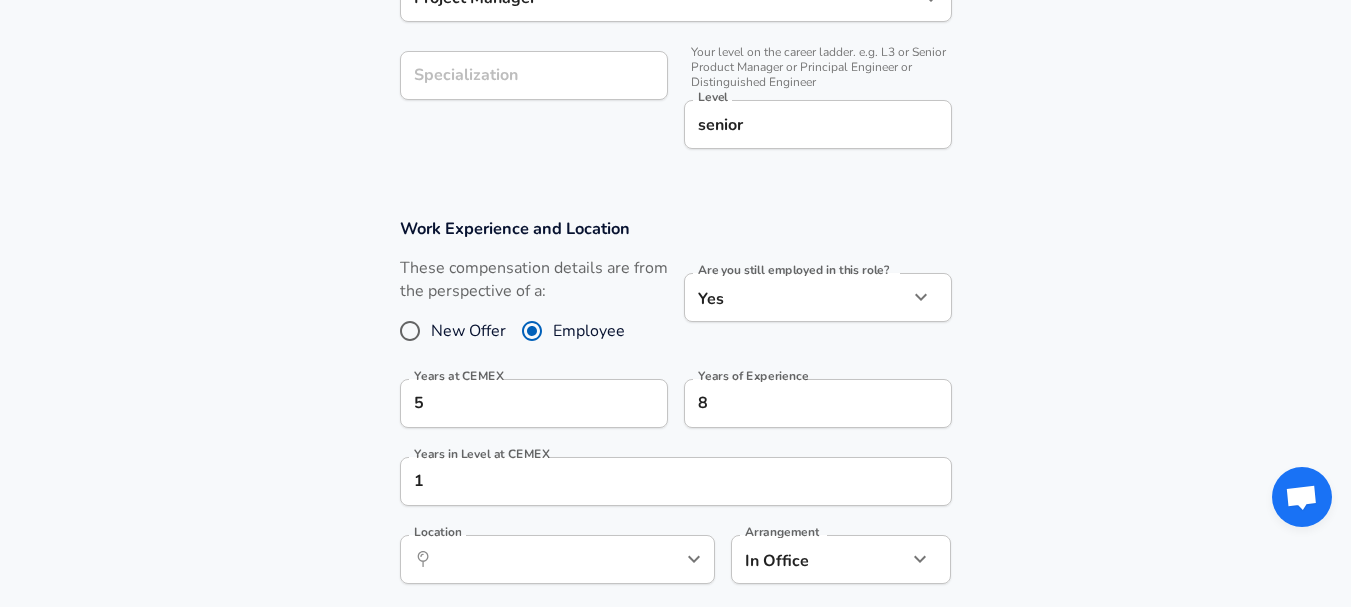 click on "Work Experience and Location These compensation details are from the perspective of a: New Offer Employee Are you still employed in this role? Yes yes Are you still employed in this role? Years at CEMEX 5 Years at CEMEX Years of Experience 8 Years of Experience Years in Level at CEMEX 1 Years in Level at CEMEX Location ​ Location Arrangement In Office office Arrangement" at bounding box center (675, 411) 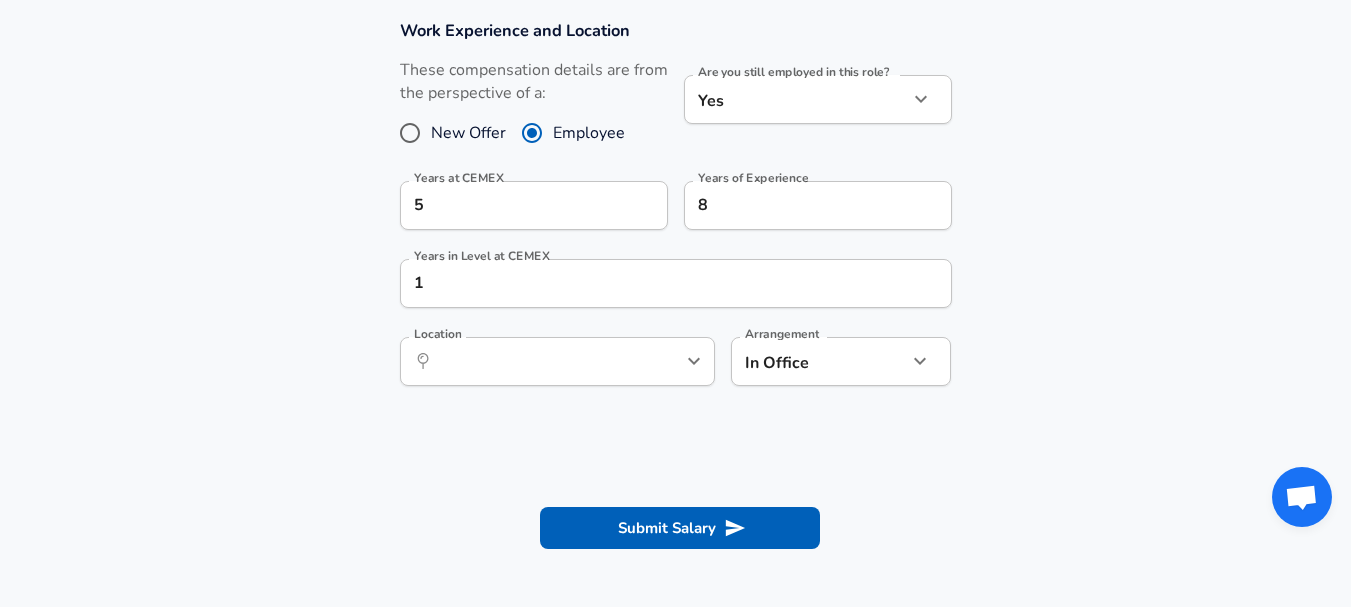scroll, scrollTop: 860, scrollLeft: 0, axis: vertical 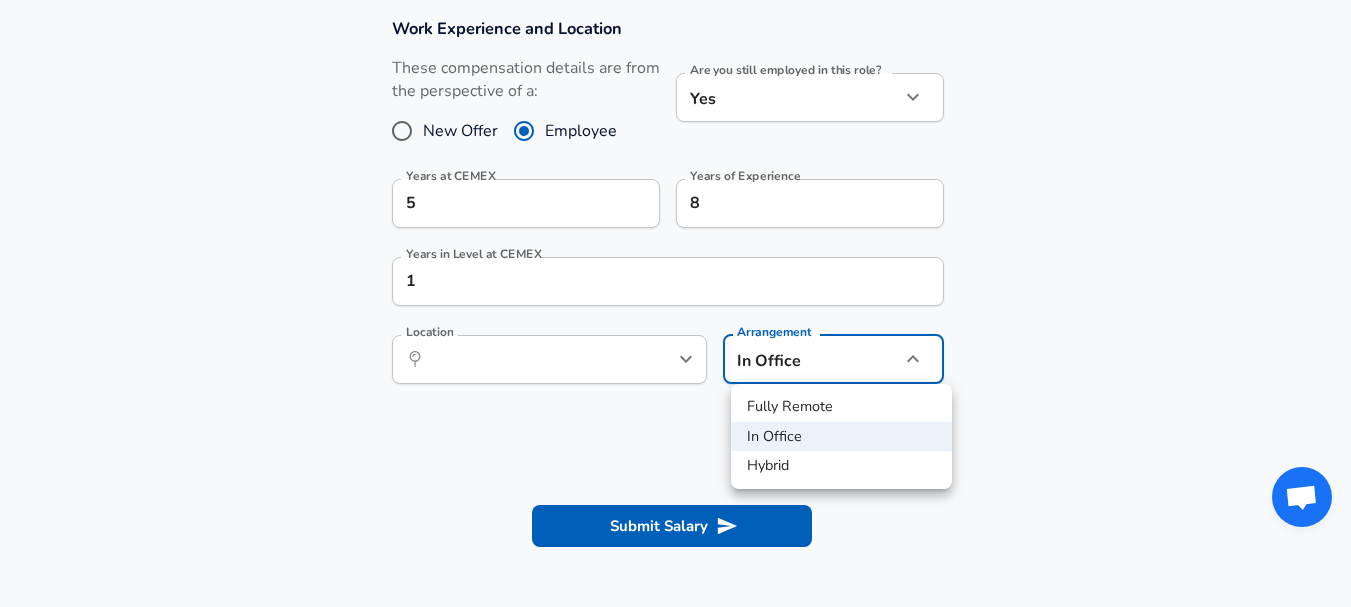 click on "Restart Add Your Salary Upload your offer letter   to verify your submission Enhance Privacy and Anonymity No Automatically hides specific fields until there are enough submissions to safely display the full details.   More Details Based on your submission and the data points that we have already collected, we will automatically hide and anonymize specific fields if there aren't enough data points to remain sufficiently anonymous. Company & Title Information   Enter the company you received your offer from Company CEMEX Company   Select the title that closest resembles your official title. This should be similar to the title that was present on your offer letter. Title Project Manager Title Job Family Project Manager Job Family Specialization Specialization   Your level on the career ladder. e.g. L3 or Senior Product Manager or Principal Engineer or Distinguished Engineer Level senior Level Work Experience and Location These compensation details are from the perspective of a: New Offer Employee Yes yes 5 8 1" at bounding box center (675, -557) 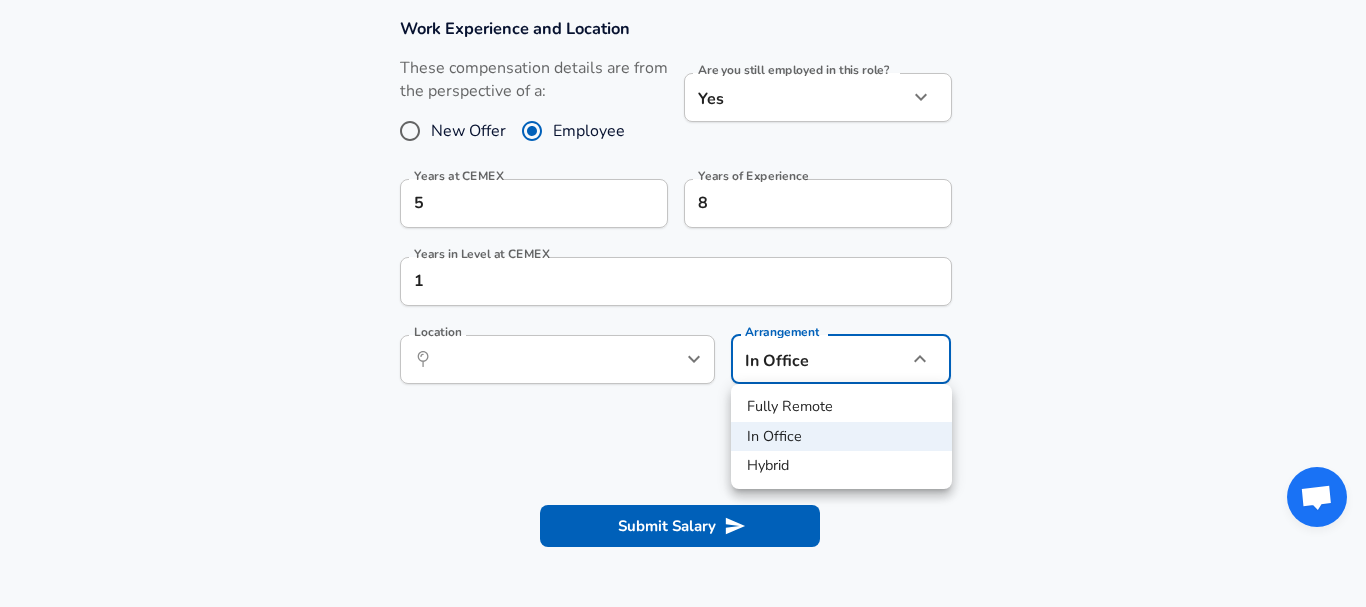 click at bounding box center [683, 303] 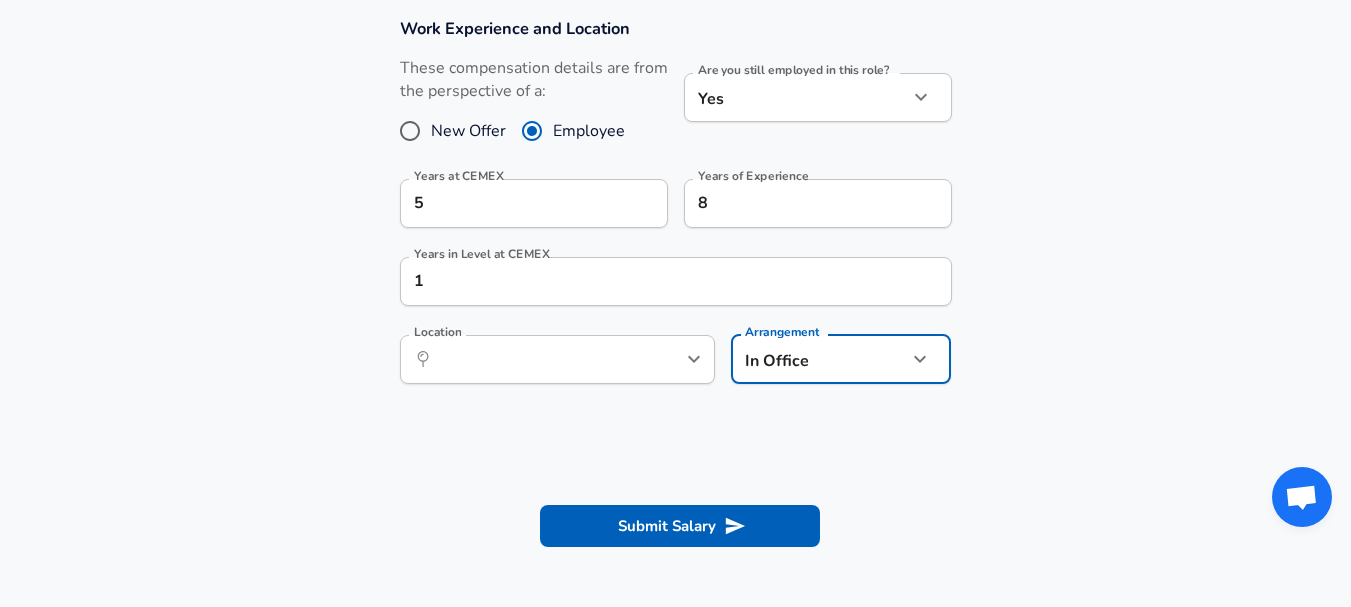 drag, startPoint x: 835, startPoint y: 385, endPoint x: 837, endPoint y: 365, distance: 20.09975 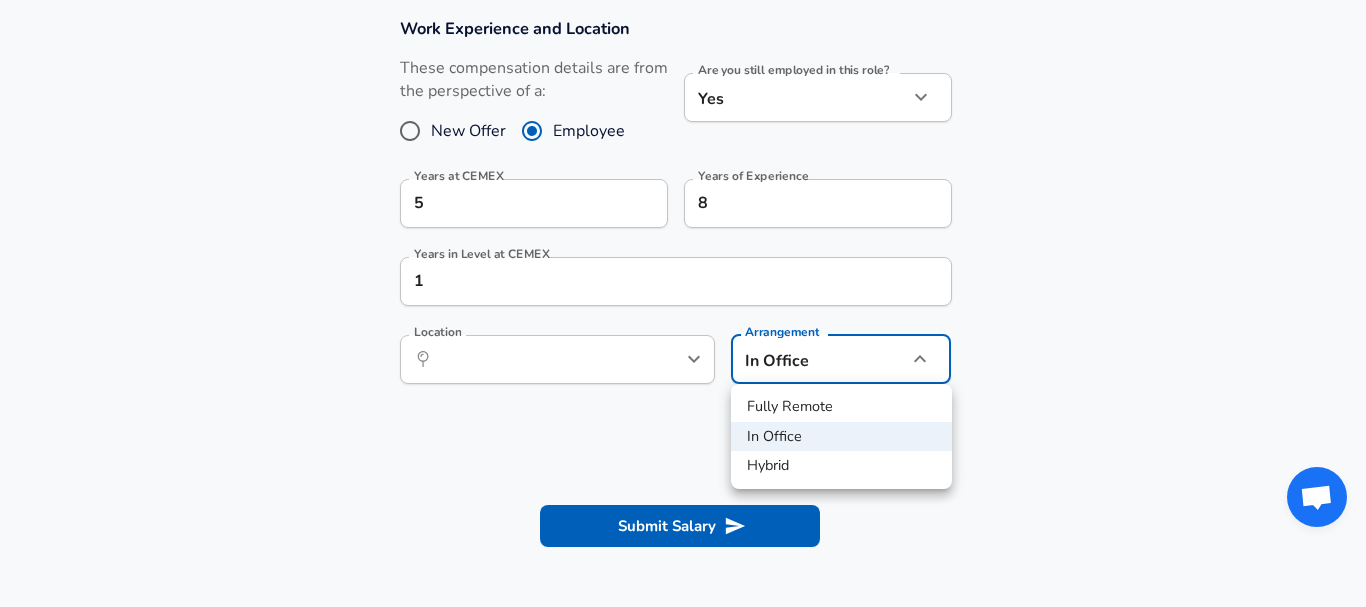 click on "Restart Add Your Salary Upload your offer letter   to verify your submission Enhance Privacy and Anonymity No Automatically hides specific fields until there are enough submissions to safely display the full details.   More Details Based on your submission and the data points that we have already collected, we will automatically hide and anonymize specific fields if there aren't enough data points to remain sufficiently anonymous. Company & Title Information   Enter the company you received your offer from Company CEMEX Company   Select the title that closest resembles your official title. This should be similar to the title that was present on your offer letter. Title Project Manager Title Job Family Project Manager Job Family Specialization Specialization   Your level on the career ladder. e.g. L3 or Senior Product Manager or Principal Engineer or Distinguished Engineer Level senior Level Work Experience and Location These compensation details are from the perspective of a: New Offer Employee Yes yes 5 8 1" at bounding box center (683, -557) 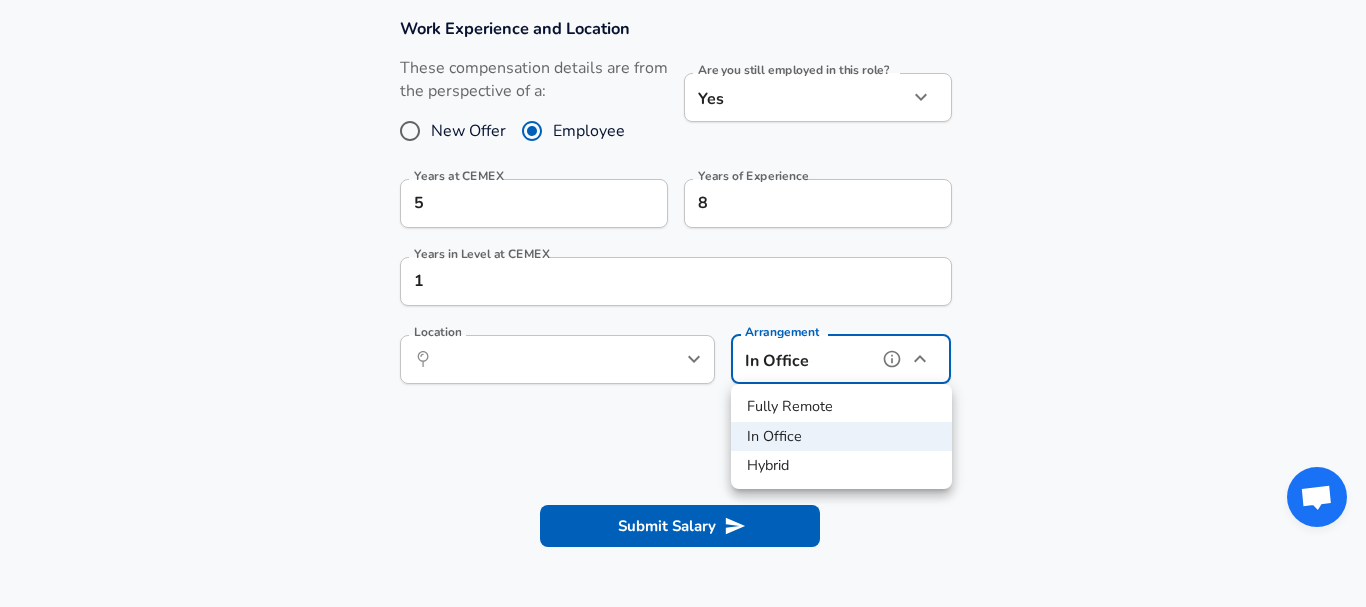 type on "hybrid" 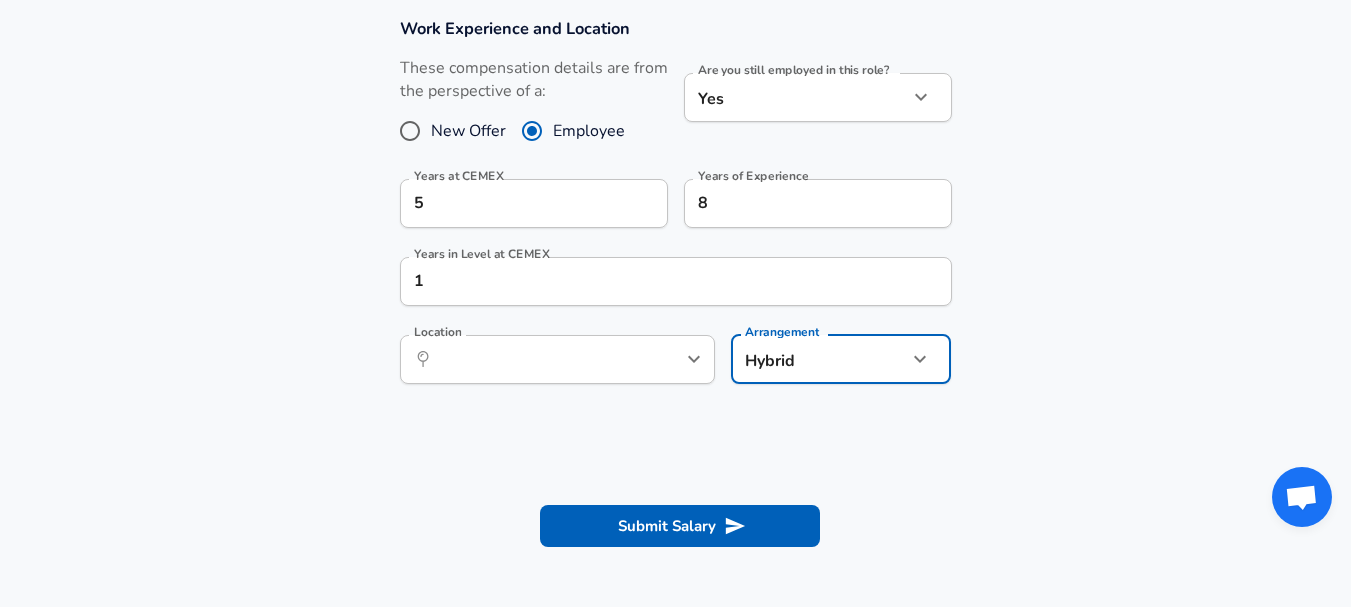 click on "Submit Salary" at bounding box center (680, 526) 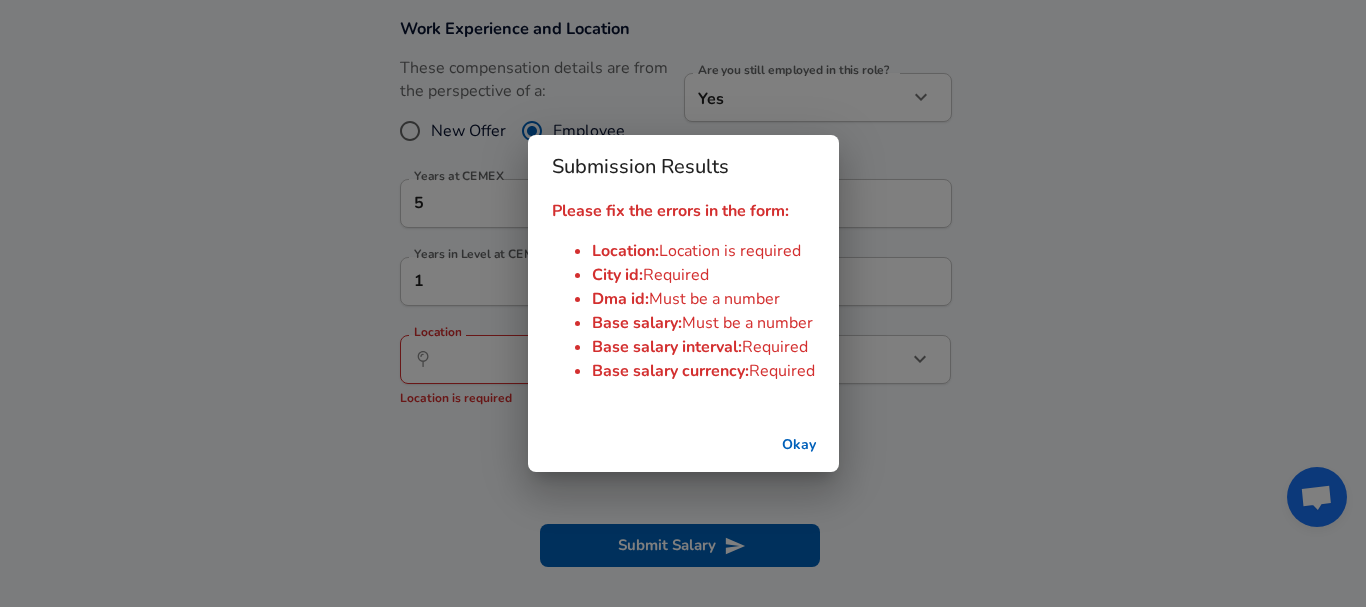 click on "Okay" at bounding box center (799, 445) 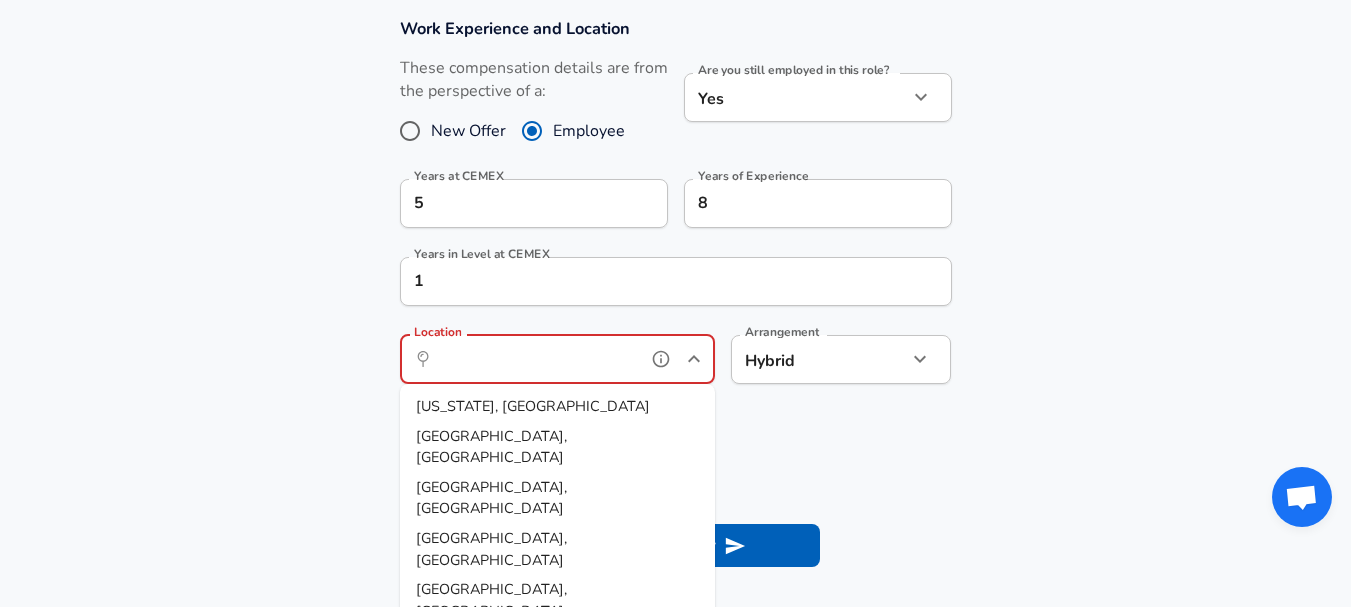 click on "Location" at bounding box center [535, 359] 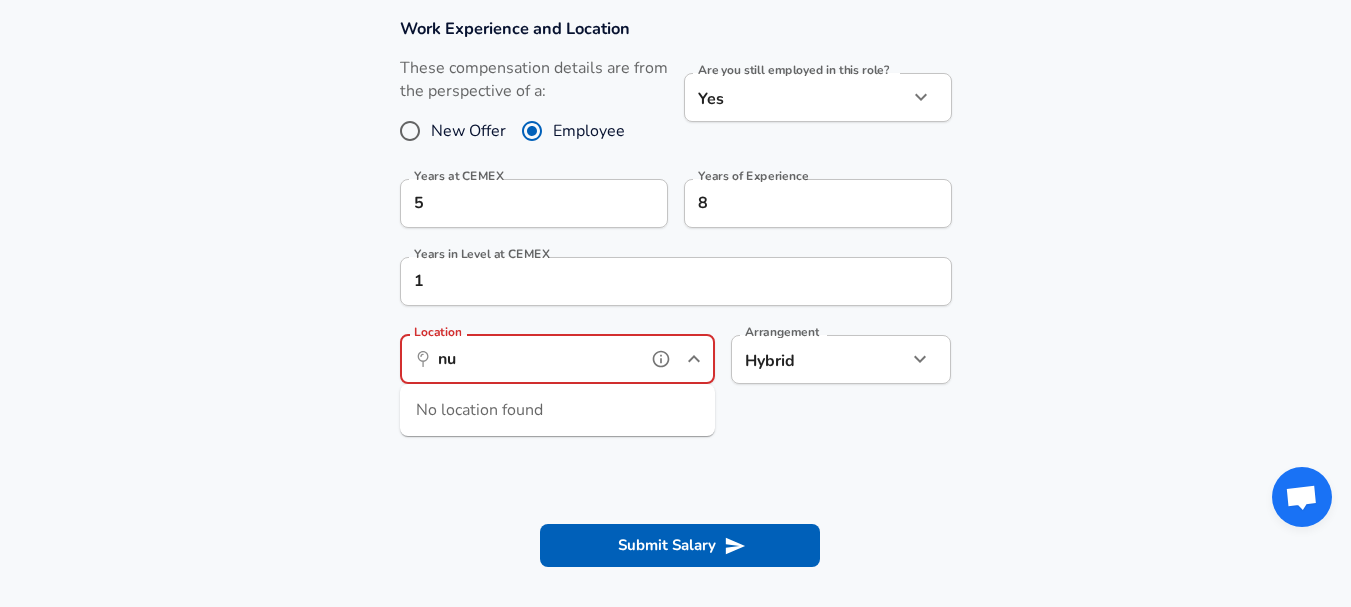 type on "n" 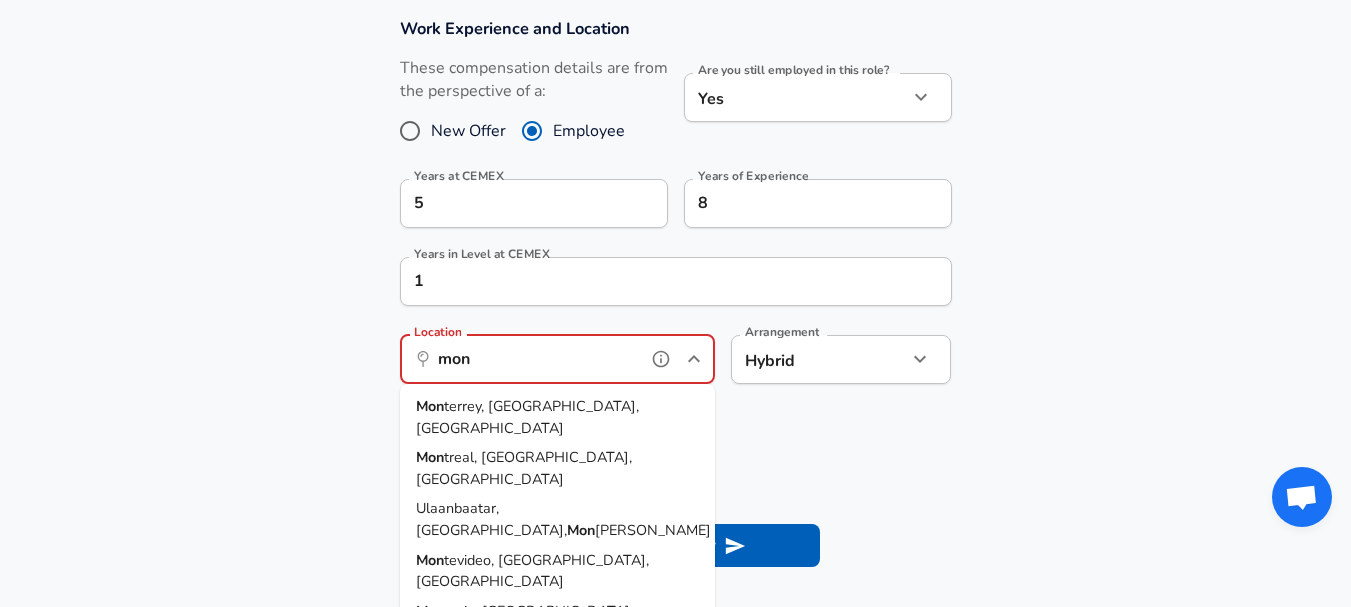click on "Mon terrey, [GEOGRAPHIC_DATA], [GEOGRAPHIC_DATA]" at bounding box center [557, 417] 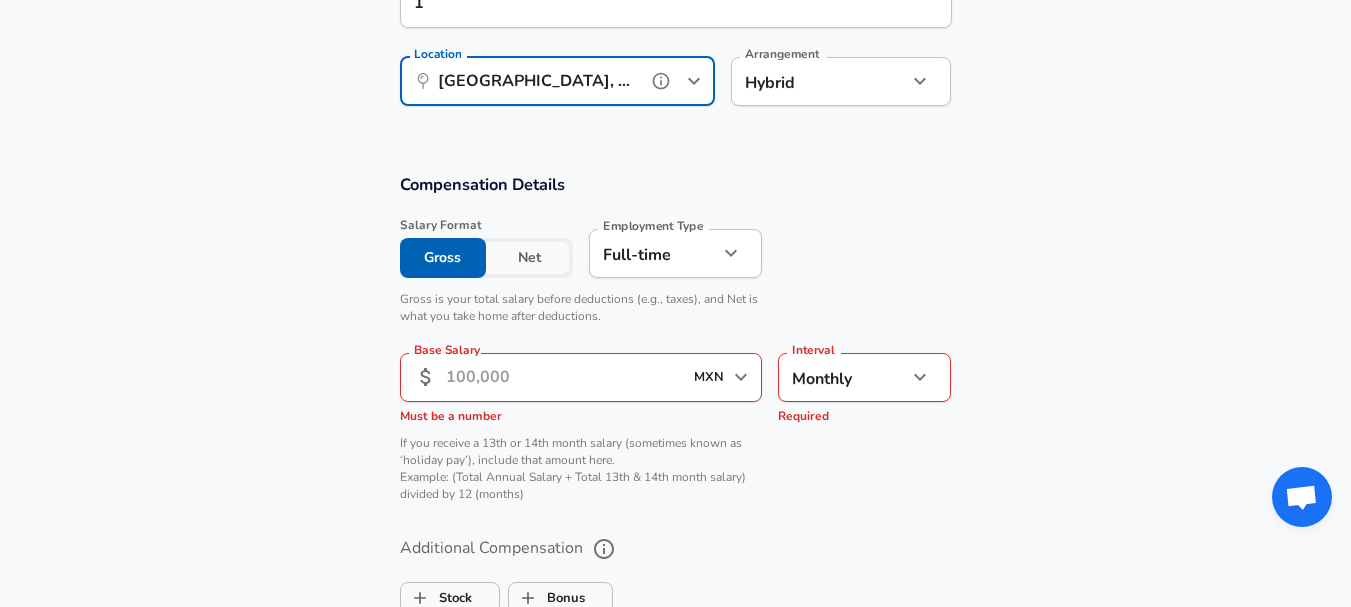 scroll, scrollTop: 1160, scrollLeft: 0, axis: vertical 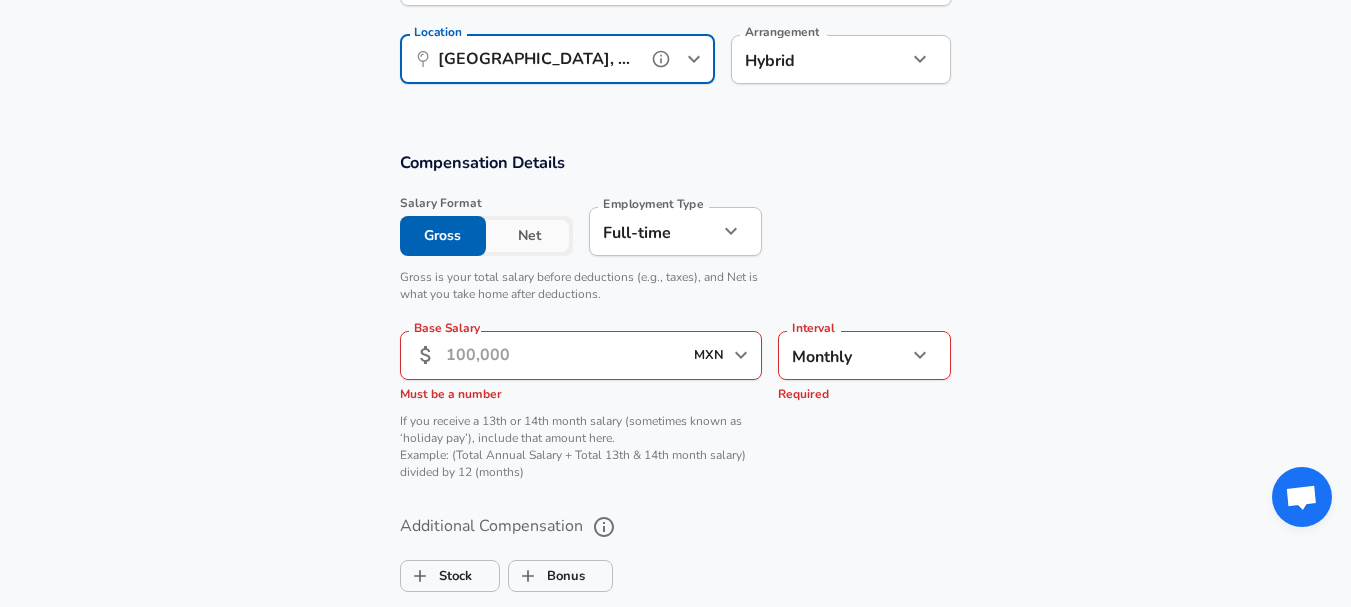 type on "[GEOGRAPHIC_DATA], [GEOGRAPHIC_DATA], [GEOGRAPHIC_DATA]" 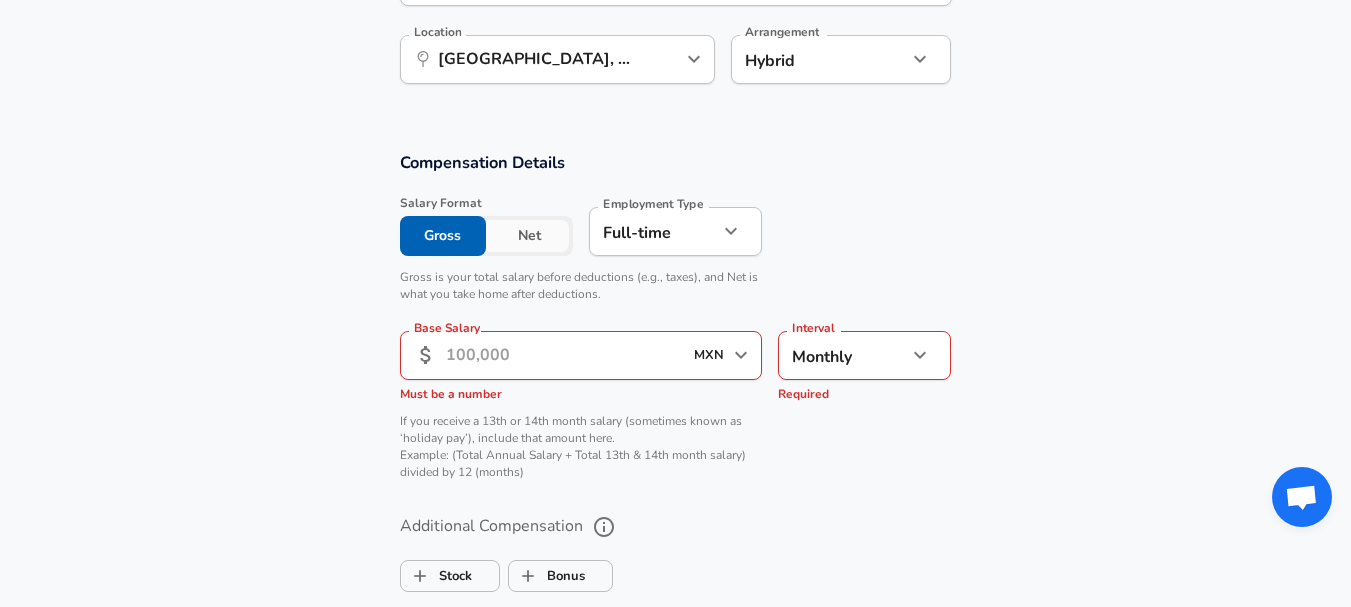 click on "Base Salary" at bounding box center [564, 355] 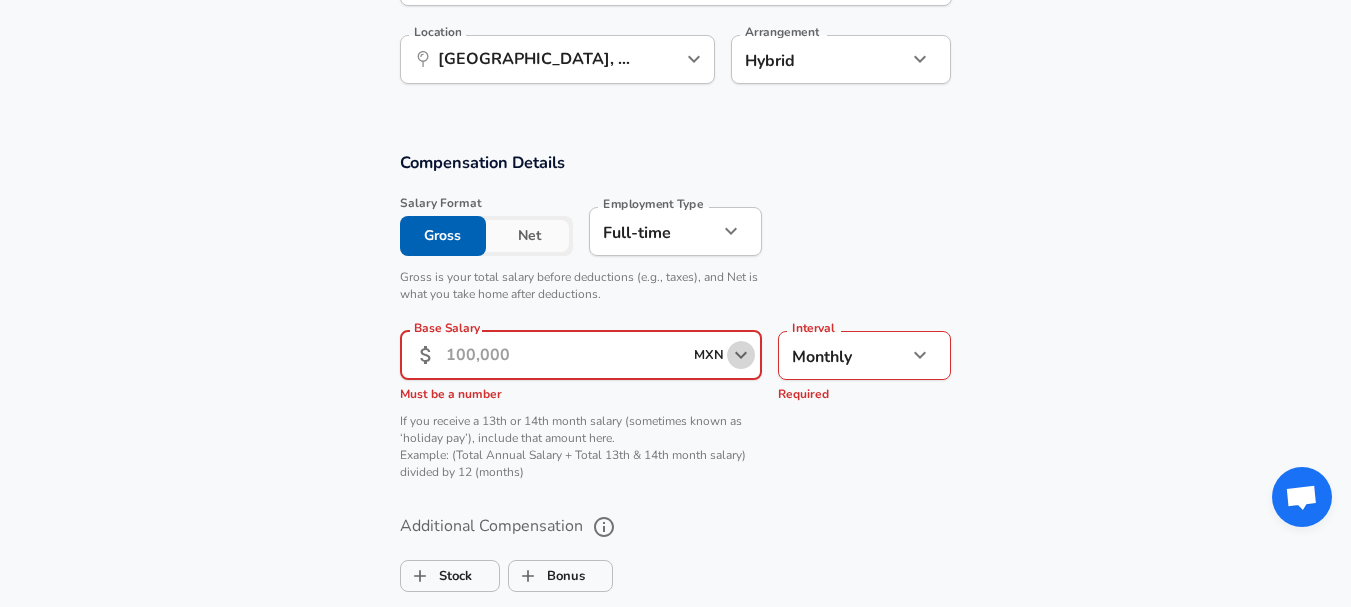 click 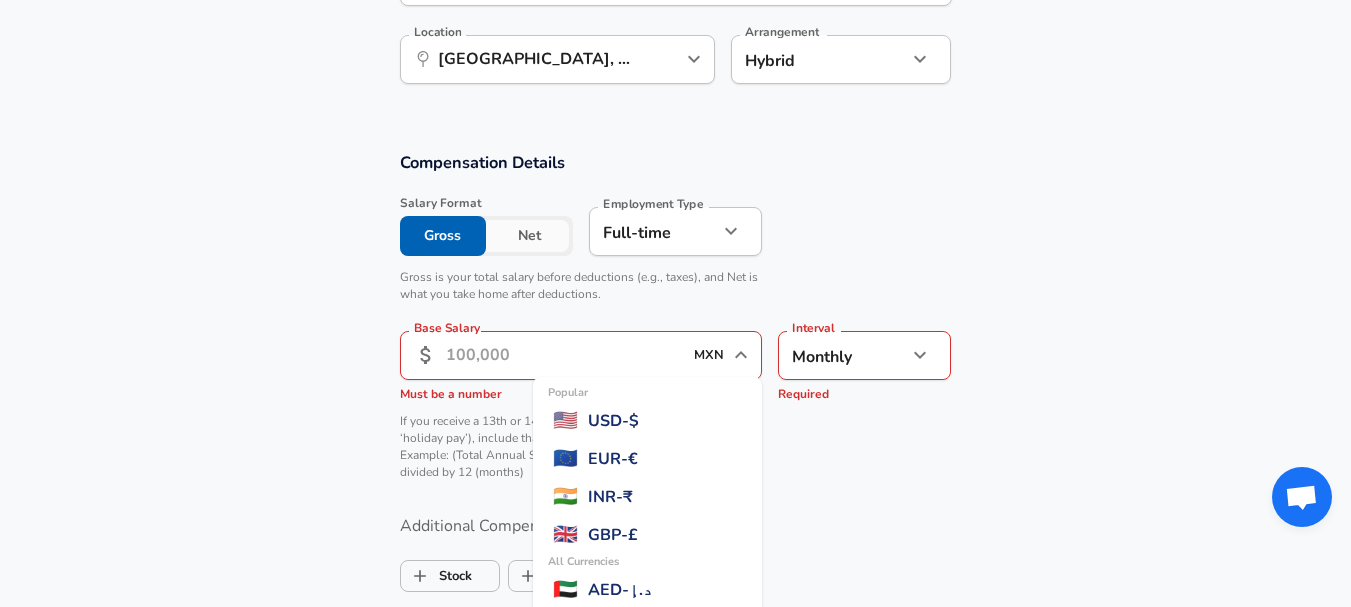 scroll, scrollTop: 3631, scrollLeft: 0, axis: vertical 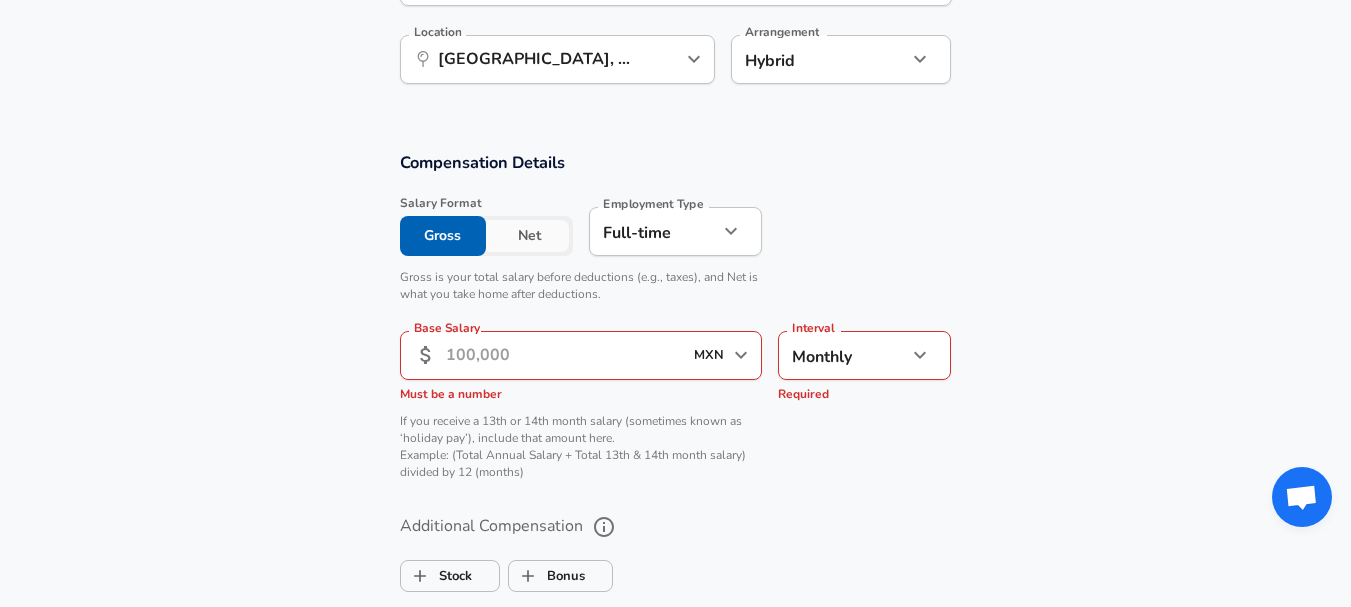 click on "Base Salary" at bounding box center (564, 355) 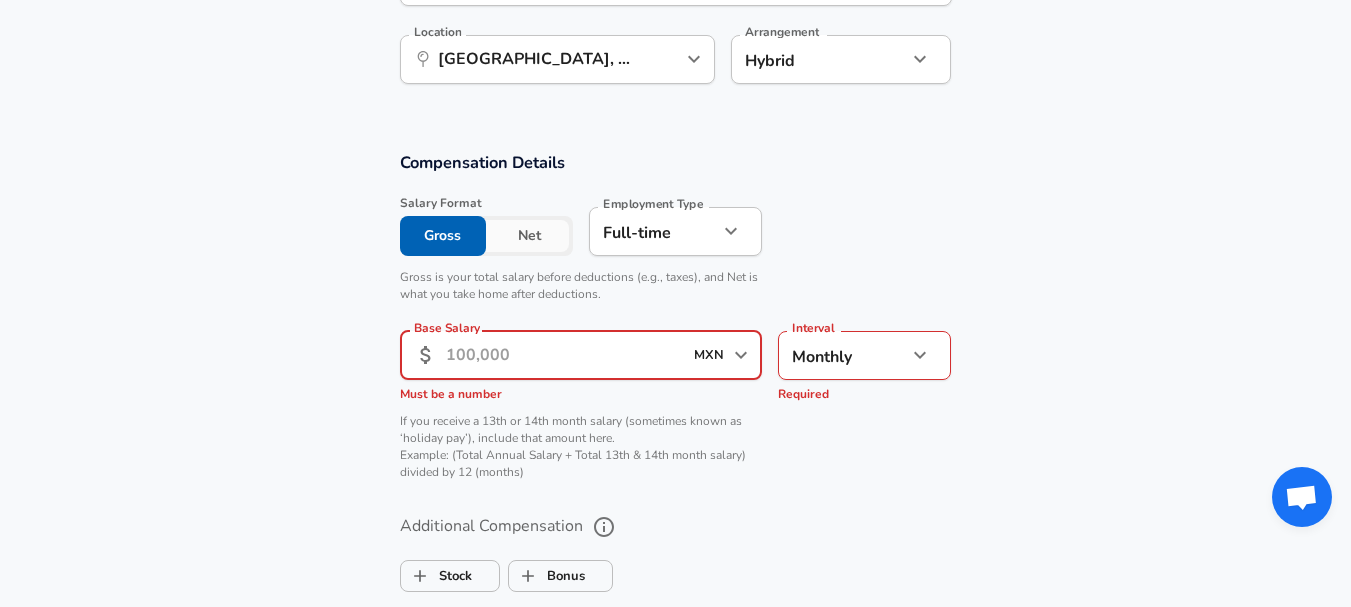 drag, startPoint x: 521, startPoint y: 362, endPoint x: 429, endPoint y: 358, distance: 92.086914 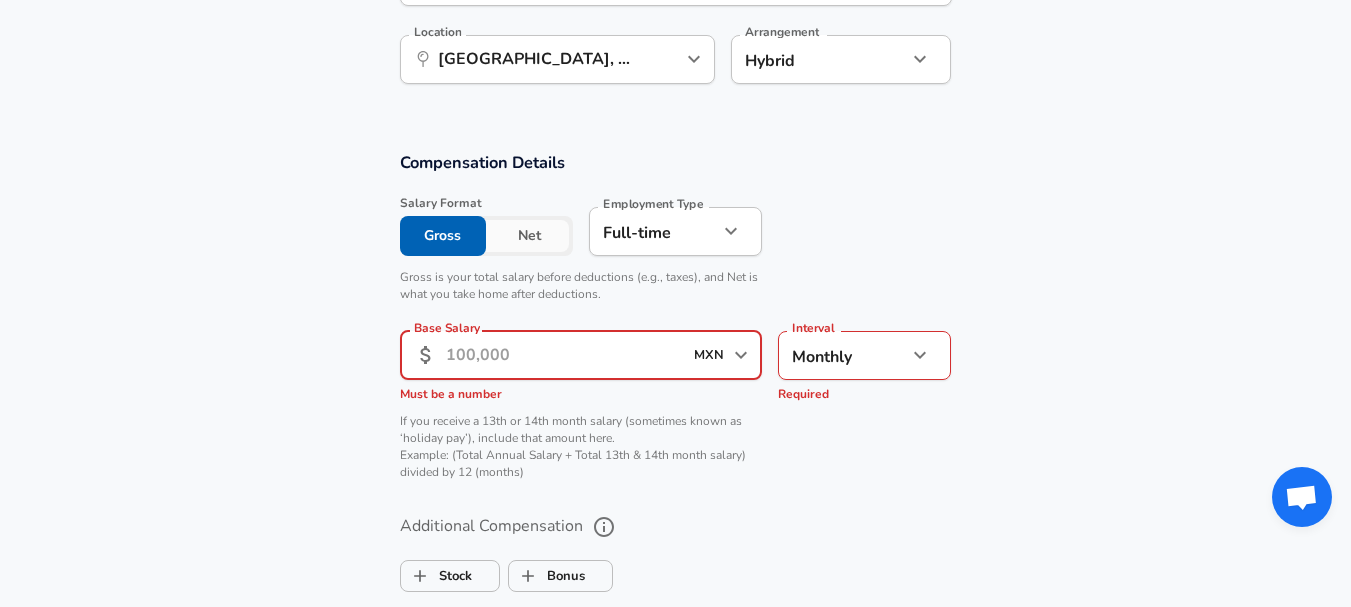 click on "​ MXN ​ Base Salary" at bounding box center (581, 355) 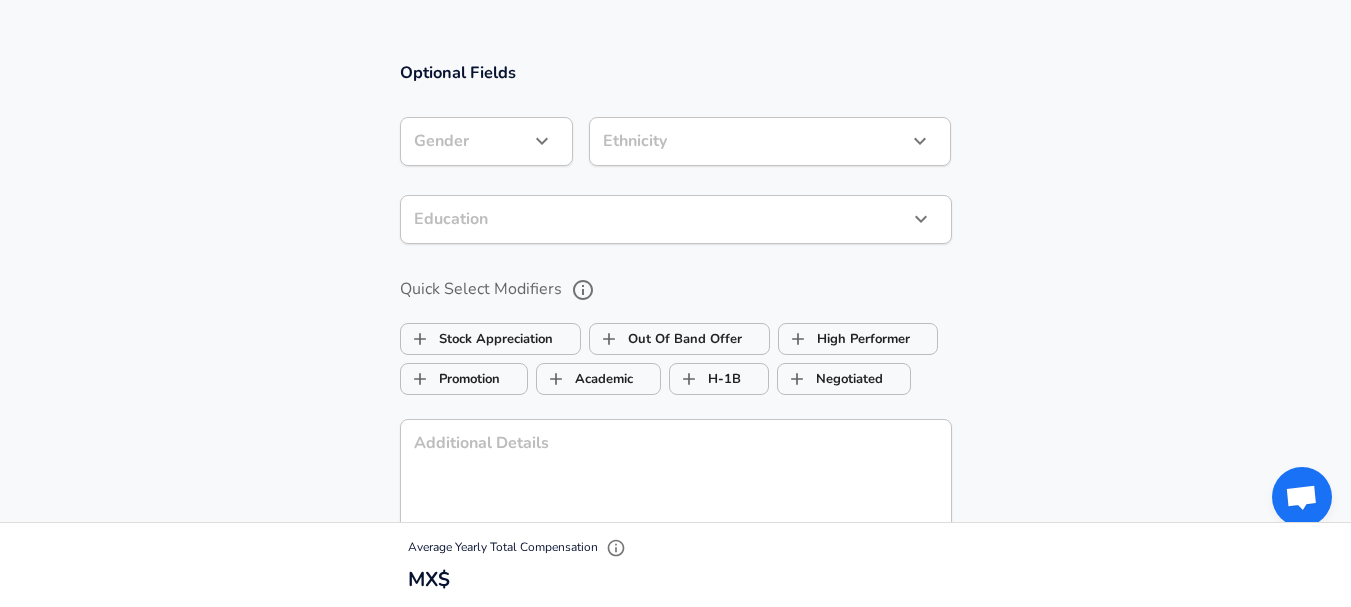scroll, scrollTop: 1760, scrollLeft: 0, axis: vertical 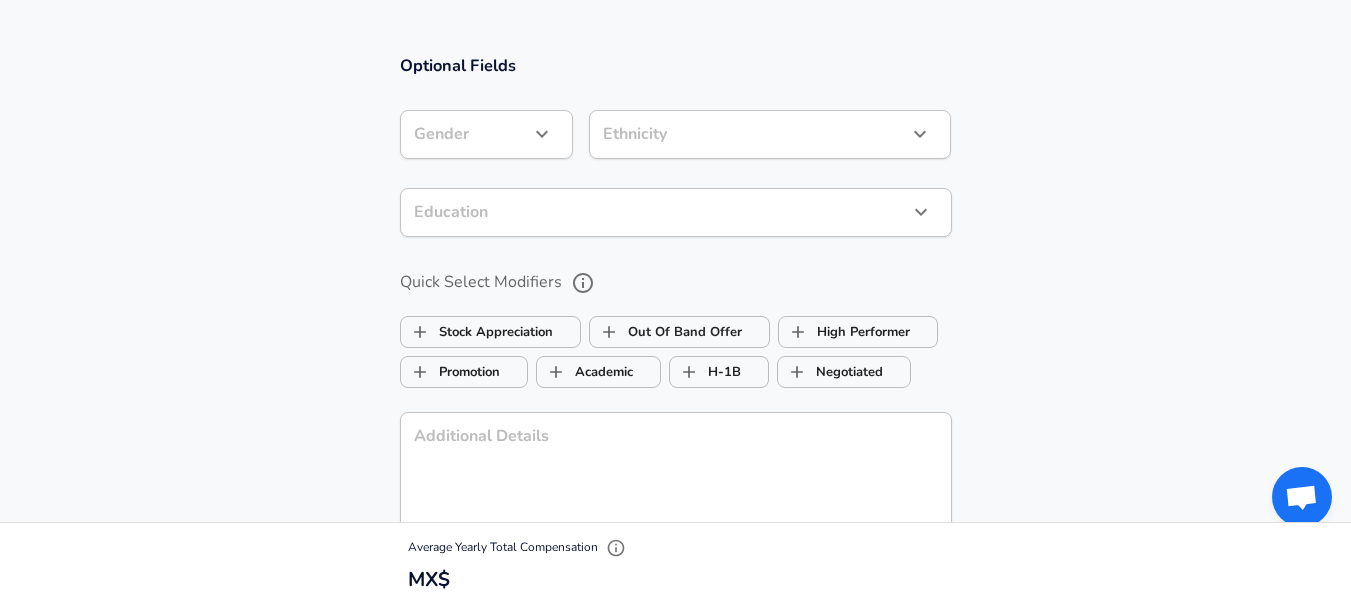 type on "75,000" 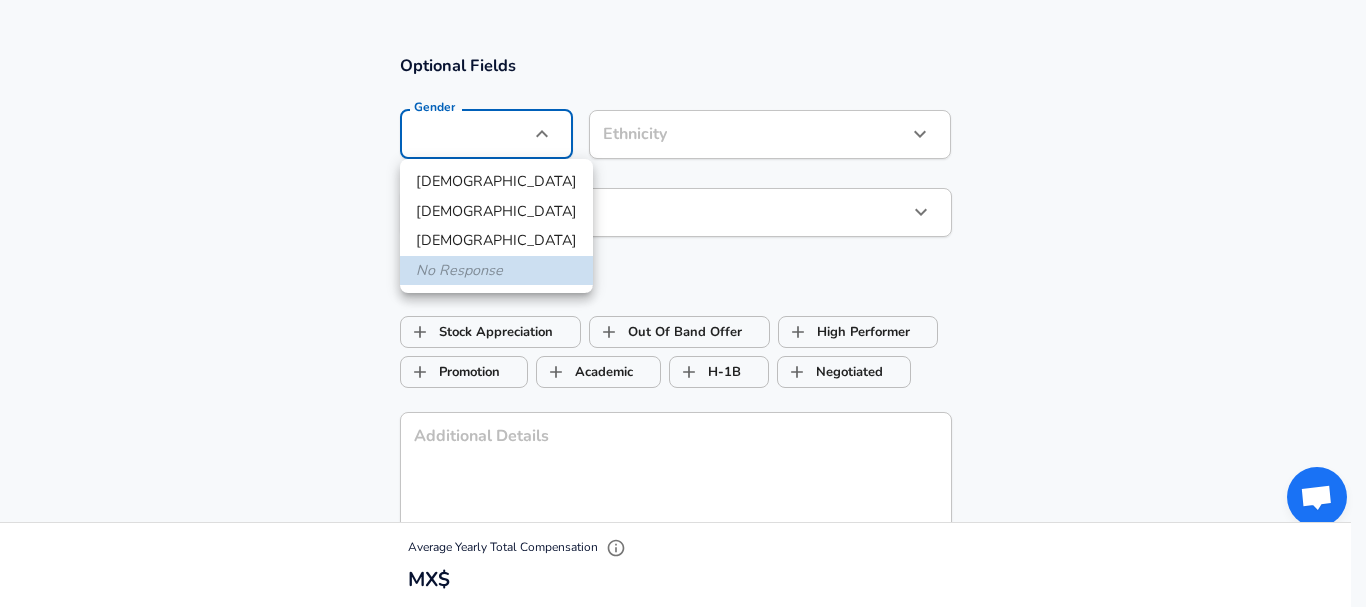 click on "Restart Add Your Salary Upload your offer letter   to verify your submission Enhance Privacy and Anonymity No Automatically hides specific fields until there are enough submissions to safely display the full details.   More Details Based on your submission and the data points that we have already collected, we will automatically hide and anonymize specific fields if there aren't enough data points to remain sufficiently anonymous. Company & Title Information   Enter the company you received your offer from Company CEMEX Company   Select the title that closest resembles your official title. This should be similar to the title that was present on your offer letter. Title Project Manager Title Job Family Project Manager Job Family Specialization Specialization   Your level on the career ladder. e.g. L3 or Senior Product Manager or Principal Engineer or Distinguished Engineer Level senior Level Work Experience and Location These compensation details are from the perspective of a: New Offer Employee Yes yes 5 8 1" at bounding box center [683, -1457] 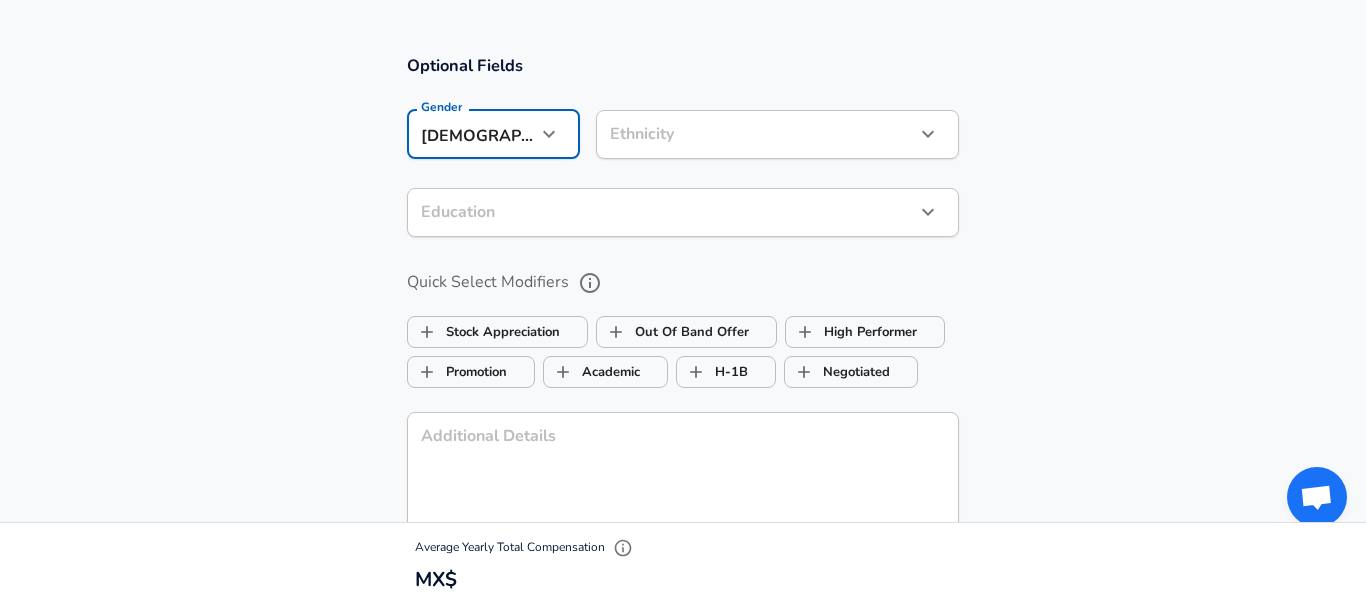 type on "[DEMOGRAPHIC_DATA]" 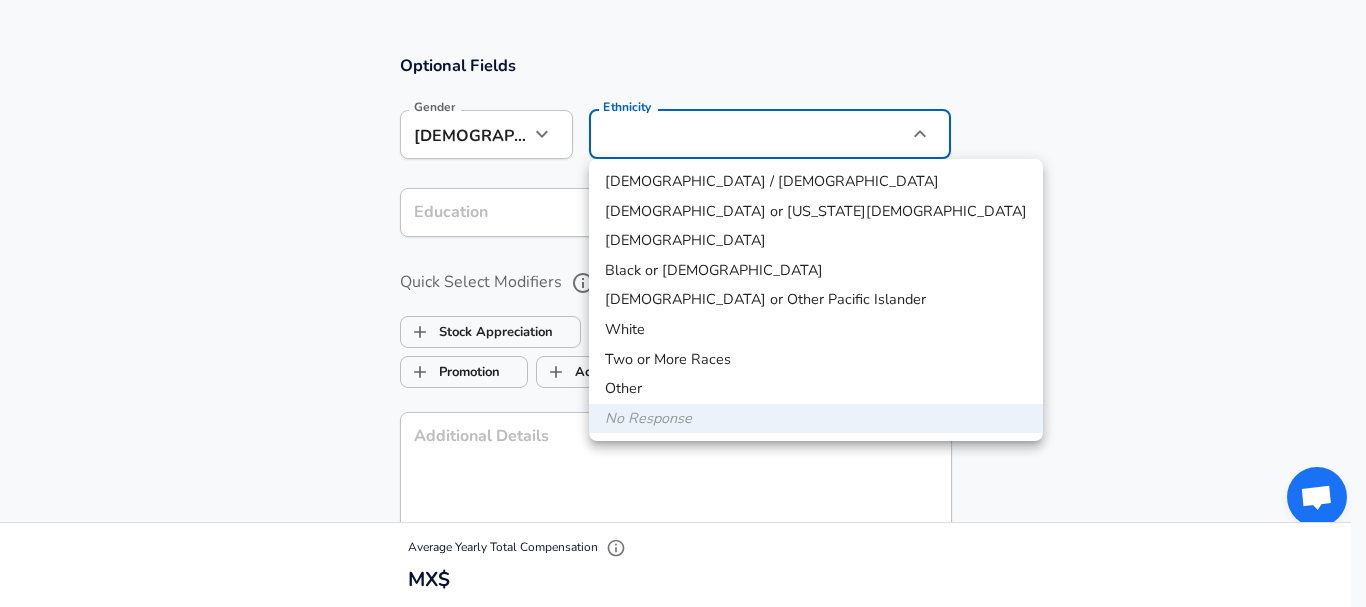 click on "Restart Add Your Salary Upload your offer letter   to verify your submission Enhance Privacy and Anonymity No Automatically hides specific fields until there are enough submissions to safely display the full details.   More Details Based on your submission and the data points that we have already collected, we will automatically hide and anonymize specific fields if there aren't enough data points to remain sufficiently anonymous. Company & Title Information   Enter the company you received your offer from Company CEMEX Company   Select the title that closest resembles your official title. This should be similar to the title that was present on your offer letter. Title Project Manager Title Job Family Project Manager Job Family Specialization Specialization   Your level on the career ladder. e.g. L3 or Senior Product Manager or Principal Engineer or Distinguished Engineer Level senior Level Work Experience and Location These compensation details are from the perspective of a: New Offer Employee Yes yes 5 8 1" at bounding box center [683, -1457] 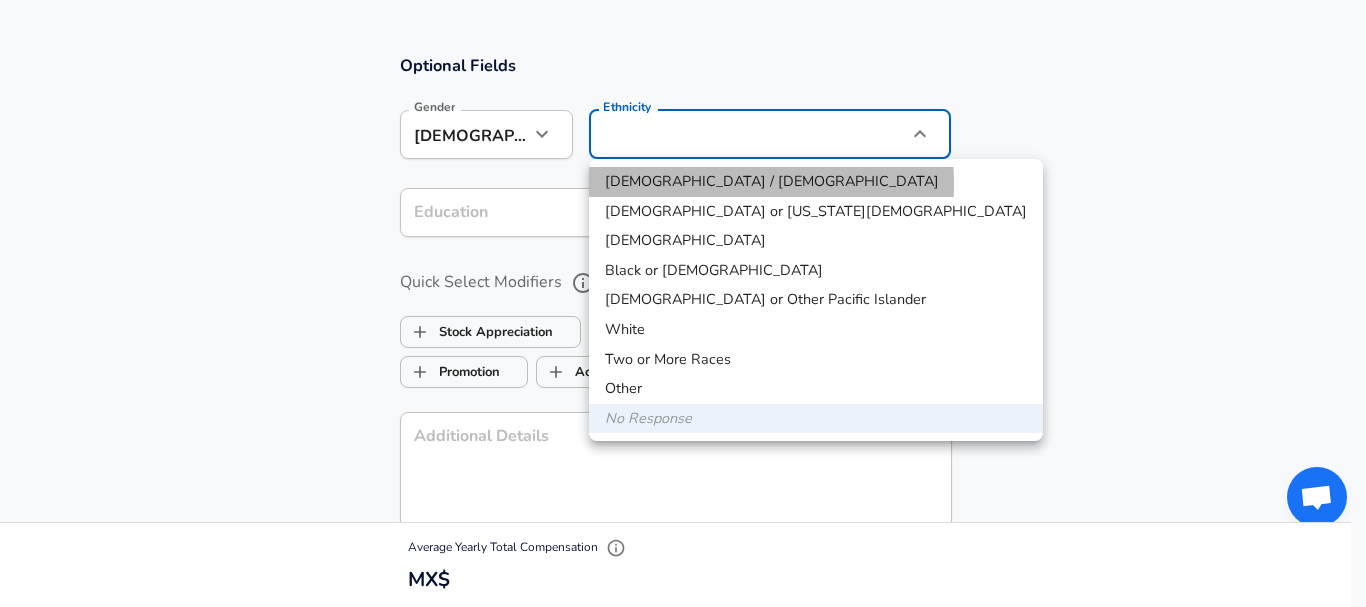 click on "[DEMOGRAPHIC_DATA] / [DEMOGRAPHIC_DATA]" at bounding box center [816, 182] 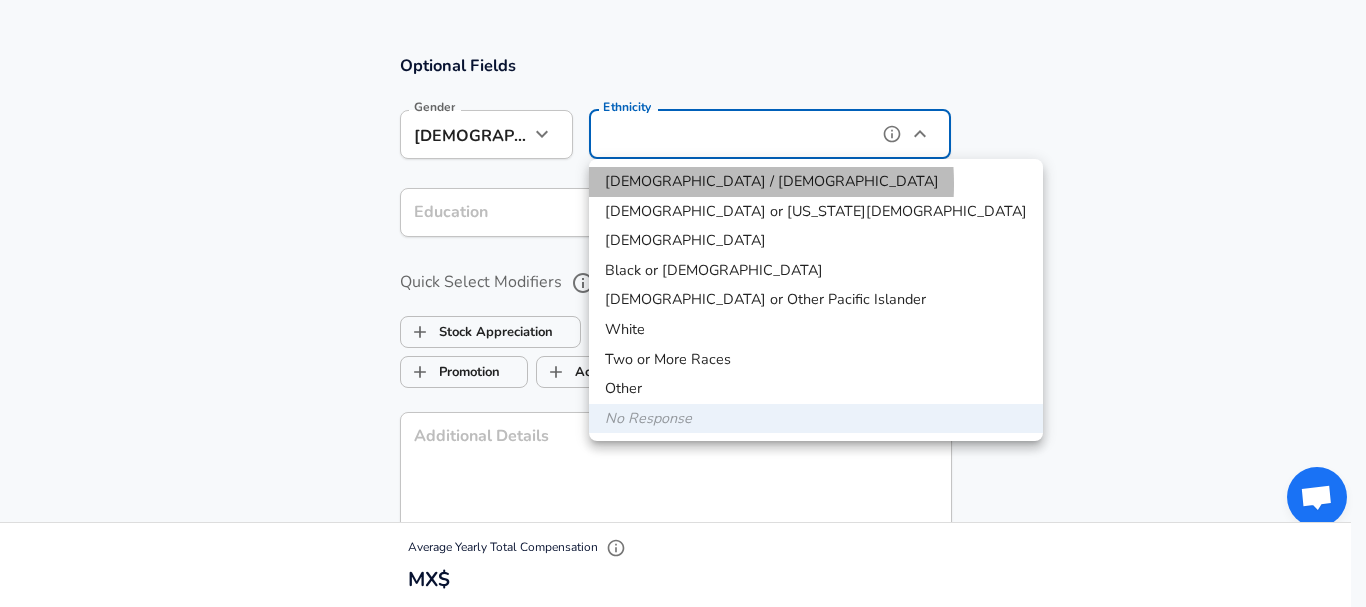 type on "[DEMOGRAPHIC_DATA] / [DEMOGRAPHIC_DATA]" 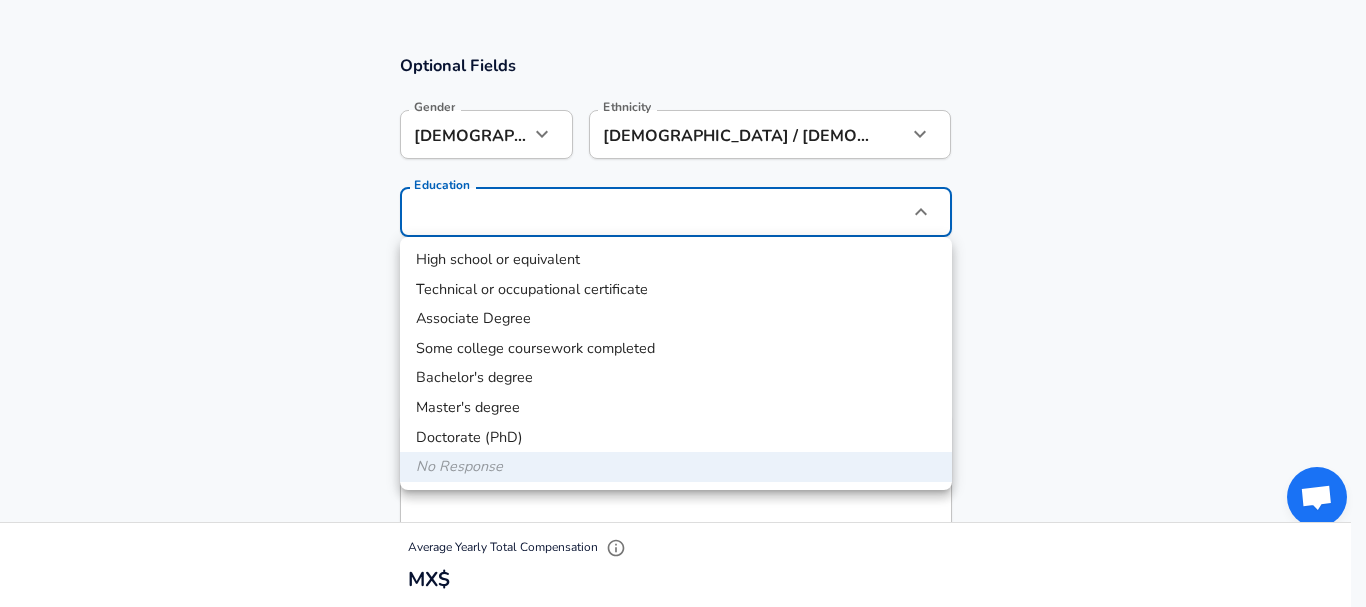 click on "Restart Add Your Salary Upload your offer letter   to verify your submission Enhance Privacy and Anonymity No Automatically hides specific fields until there are enough submissions to safely display the full details.   More Details Based on your submission and the data points that we have already collected, we will automatically hide and anonymize specific fields if there aren't enough data points to remain sufficiently anonymous. Company & Title Information   Enter the company you received your offer from Company CEMEX Company   Select the title that closest resembles your official title. This should be similar to the title that was present on your offer letter. Title Project Manager Title Job Family Project Manager Job Family Specialization Specialization   Your level on the career ladder. e.g. L3 or Senior Product Manager or Principal Engineer or Distinguished Engineer Level senior Level Work Experience and Location These compensation details are from the perspective of a: New Offer Employee Yes yes 5 8 1" at bounding box center (683, -1457) 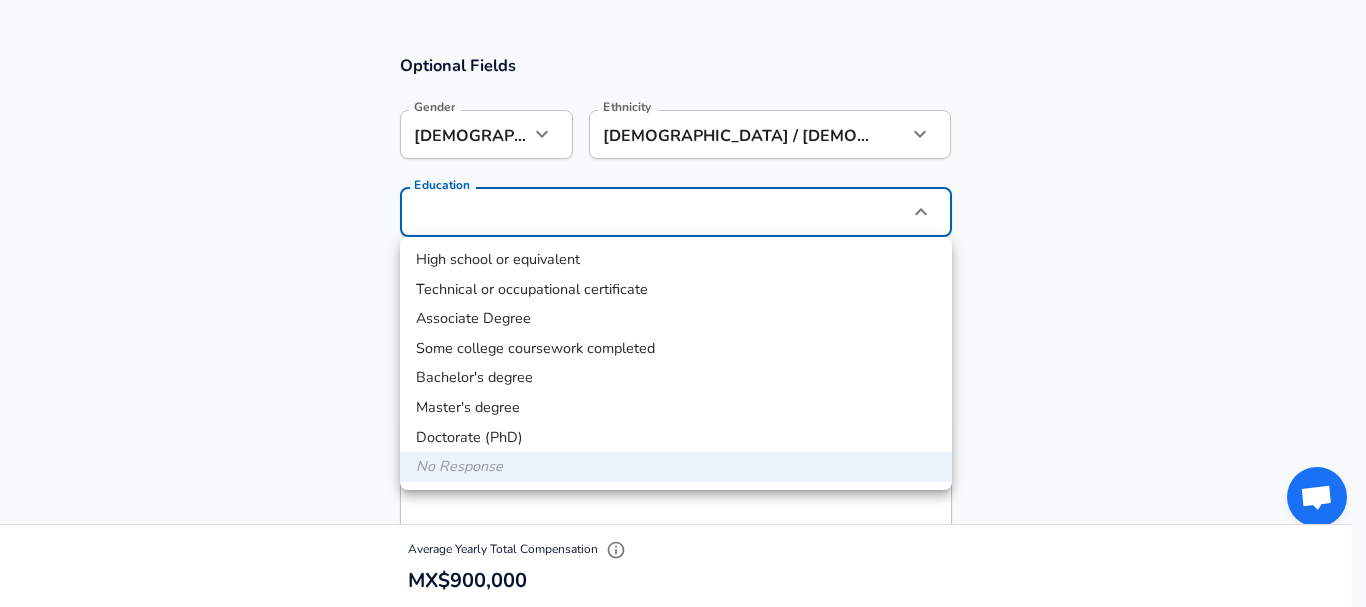 click on "Bachelor's degree" at bounding box center [676, 378] 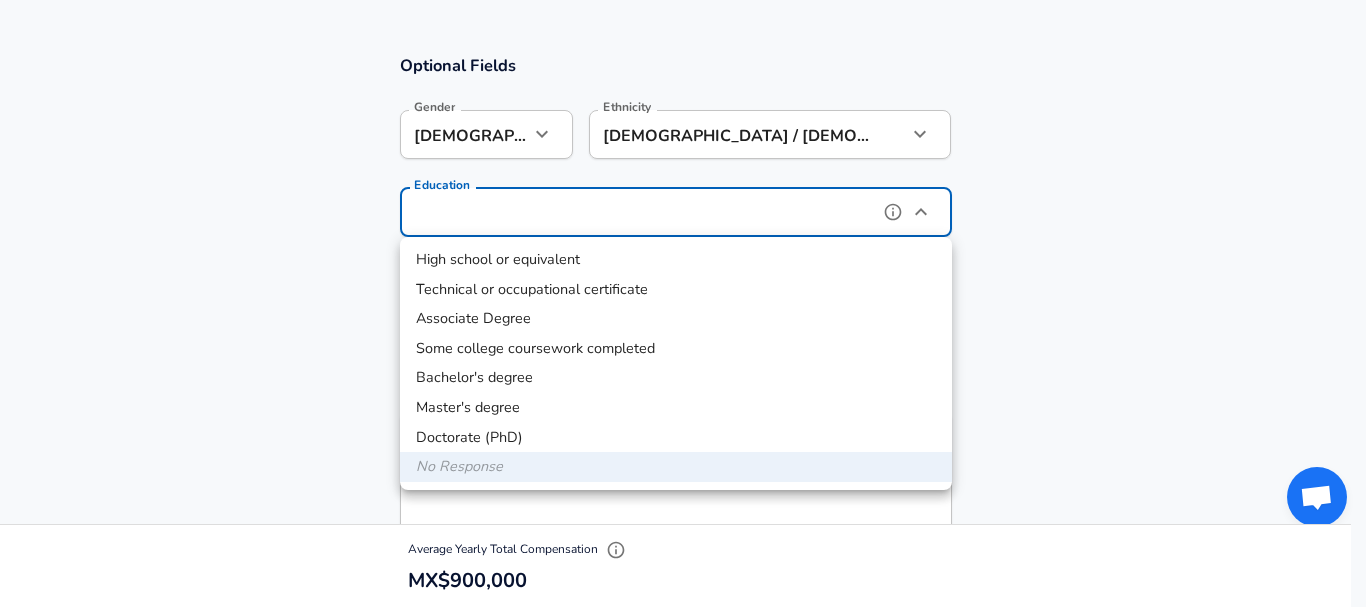 type on "Bachelors degree" 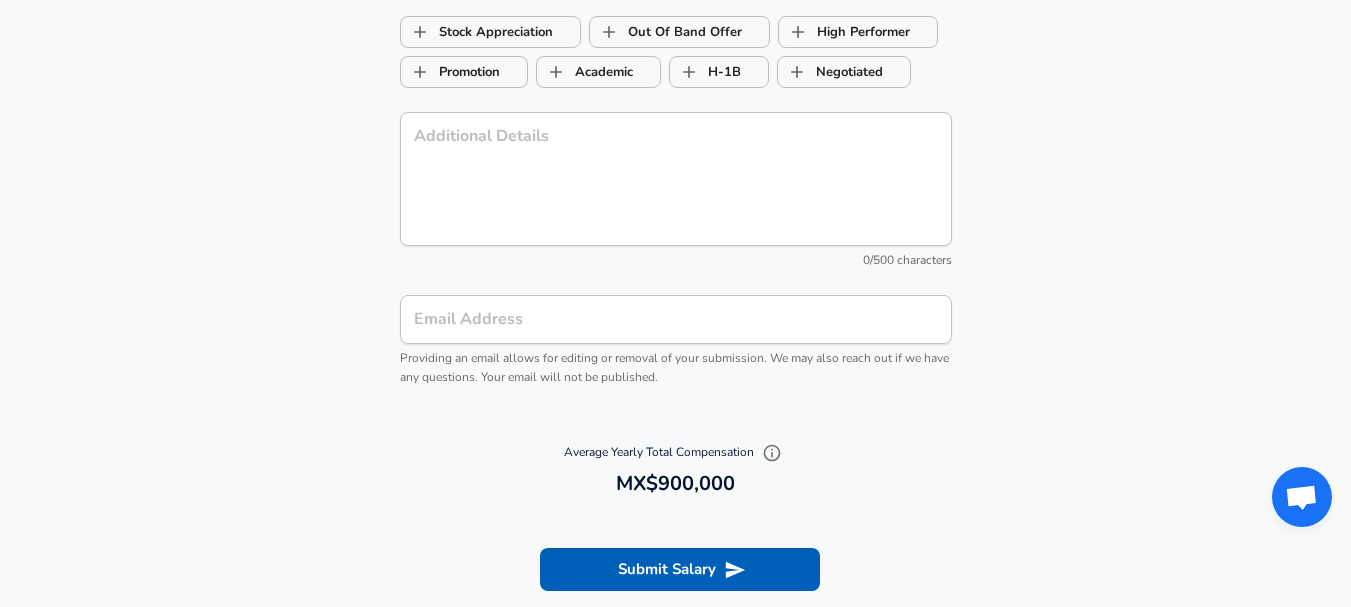 scroll, scrollTop: 2160, scrollLeft: 0, axis: vertical 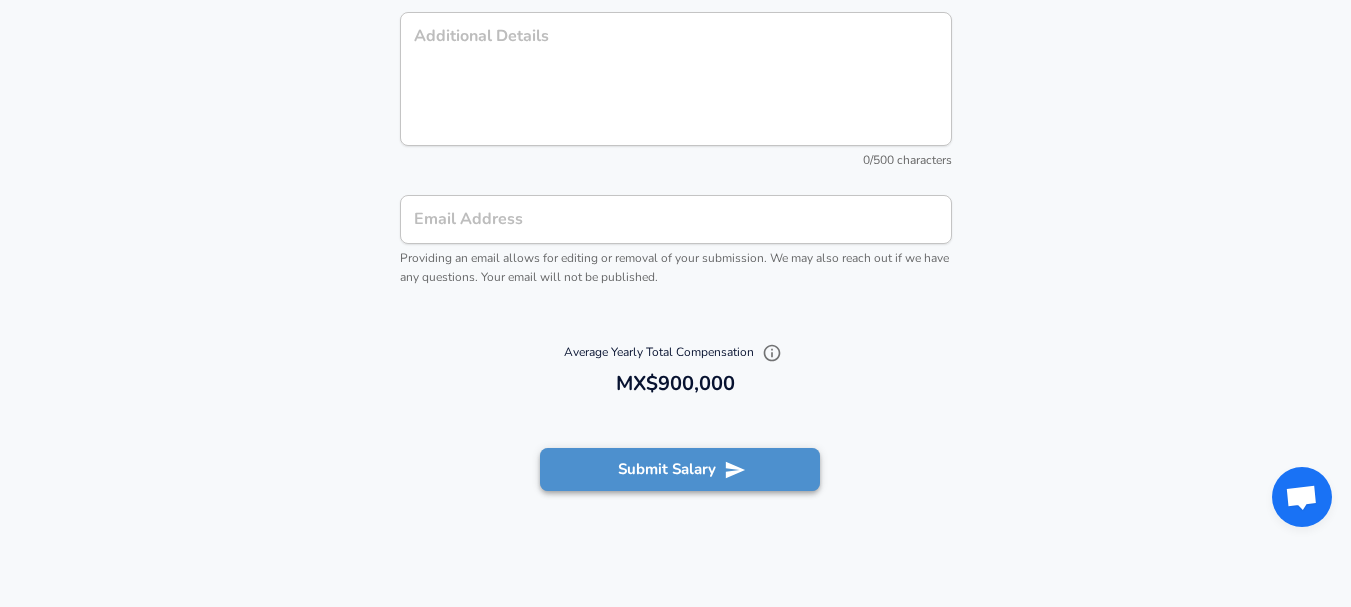 click on "Submit Salary" at bounding box center [680, 469] 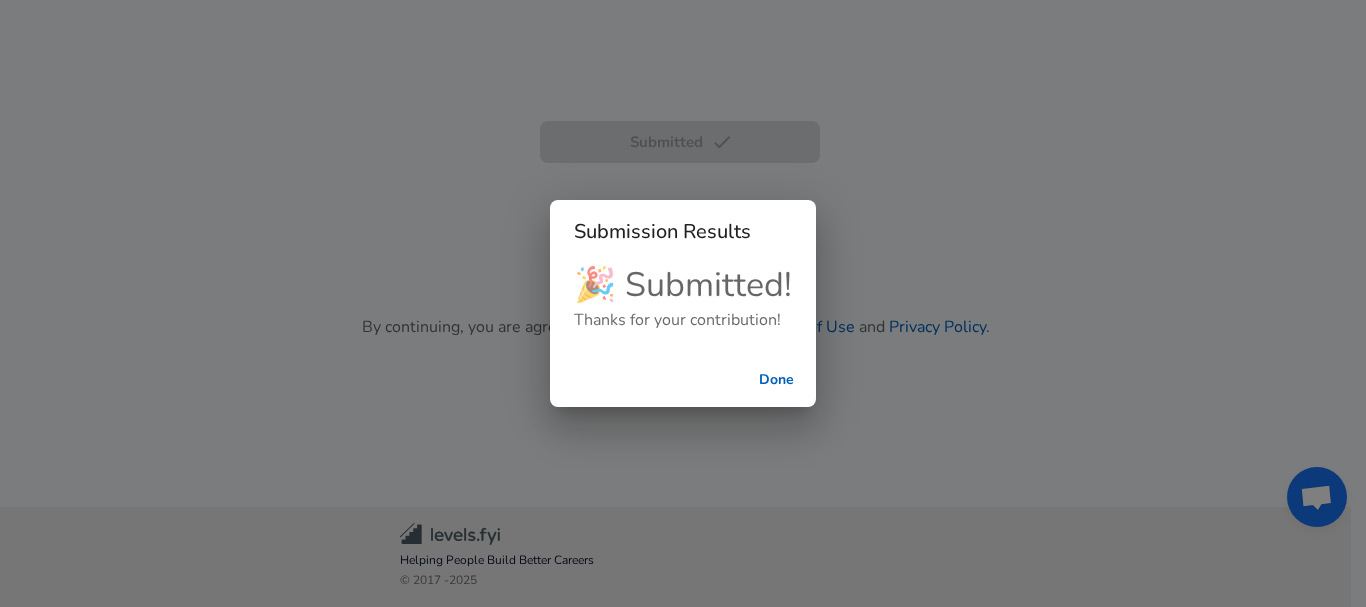 scroll, scrollTop: 591, scrollLeft: 0, axis: vertical 